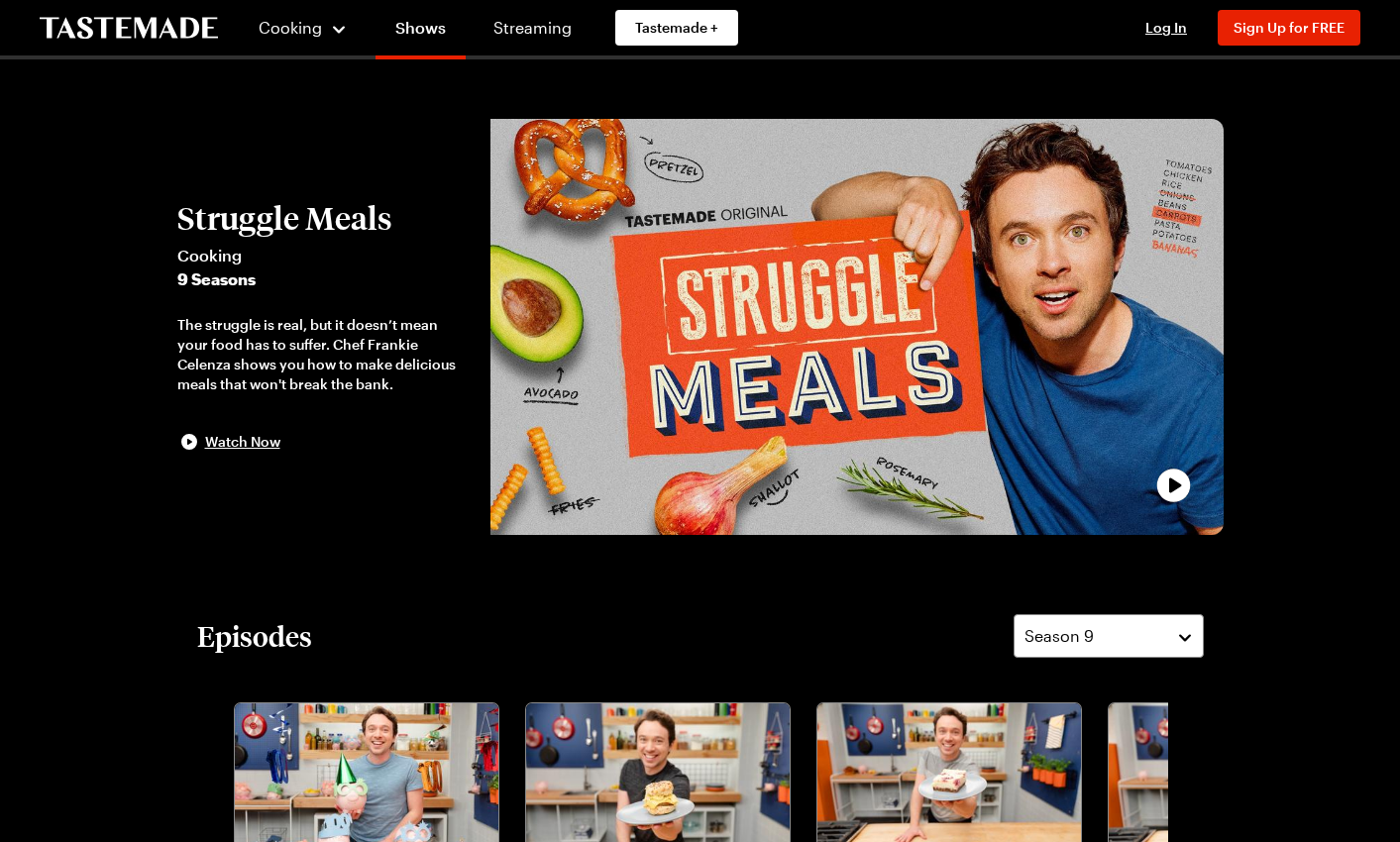 scroll, scrollTop: 0, scrollLeft: 0, axis: both 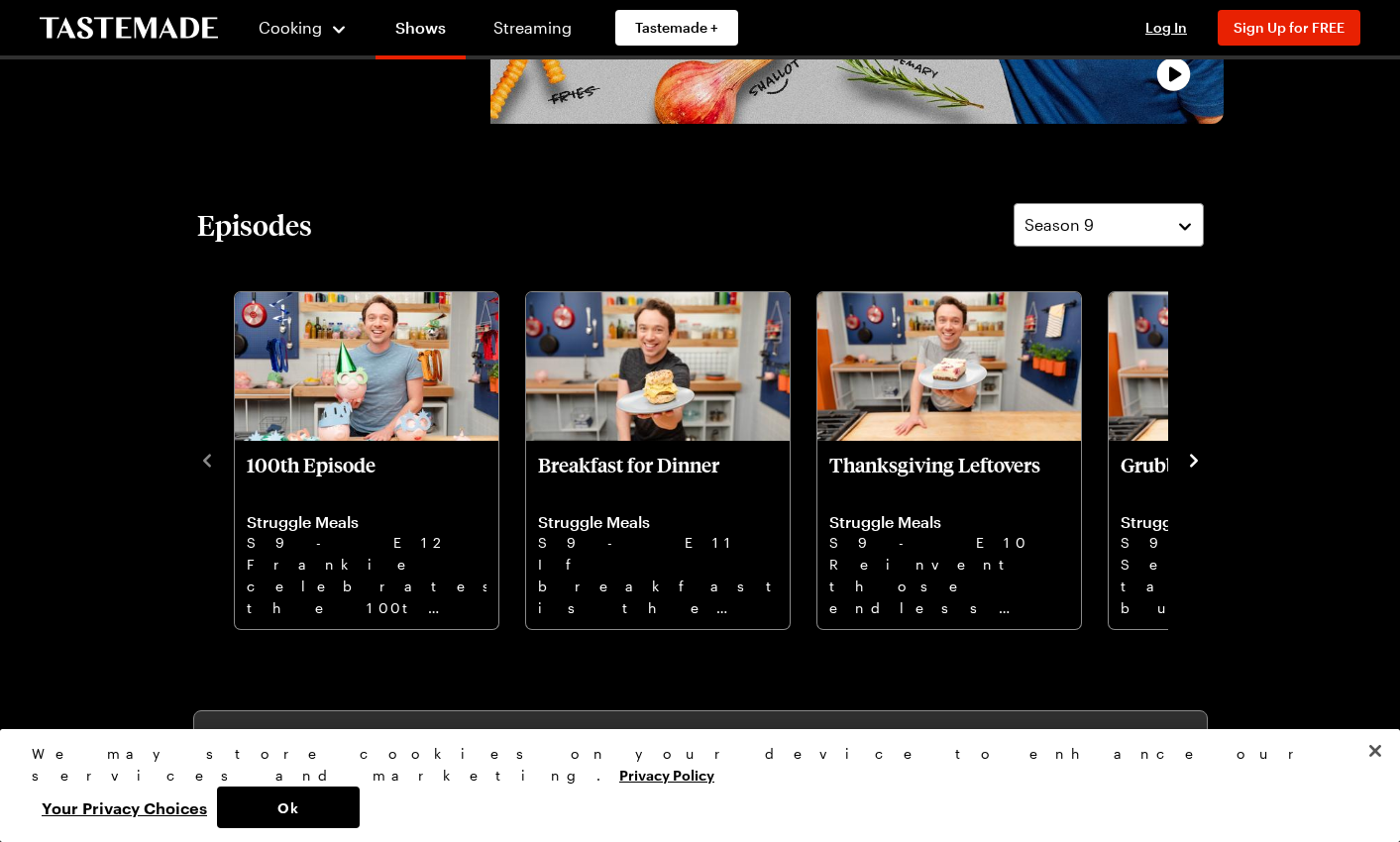 click 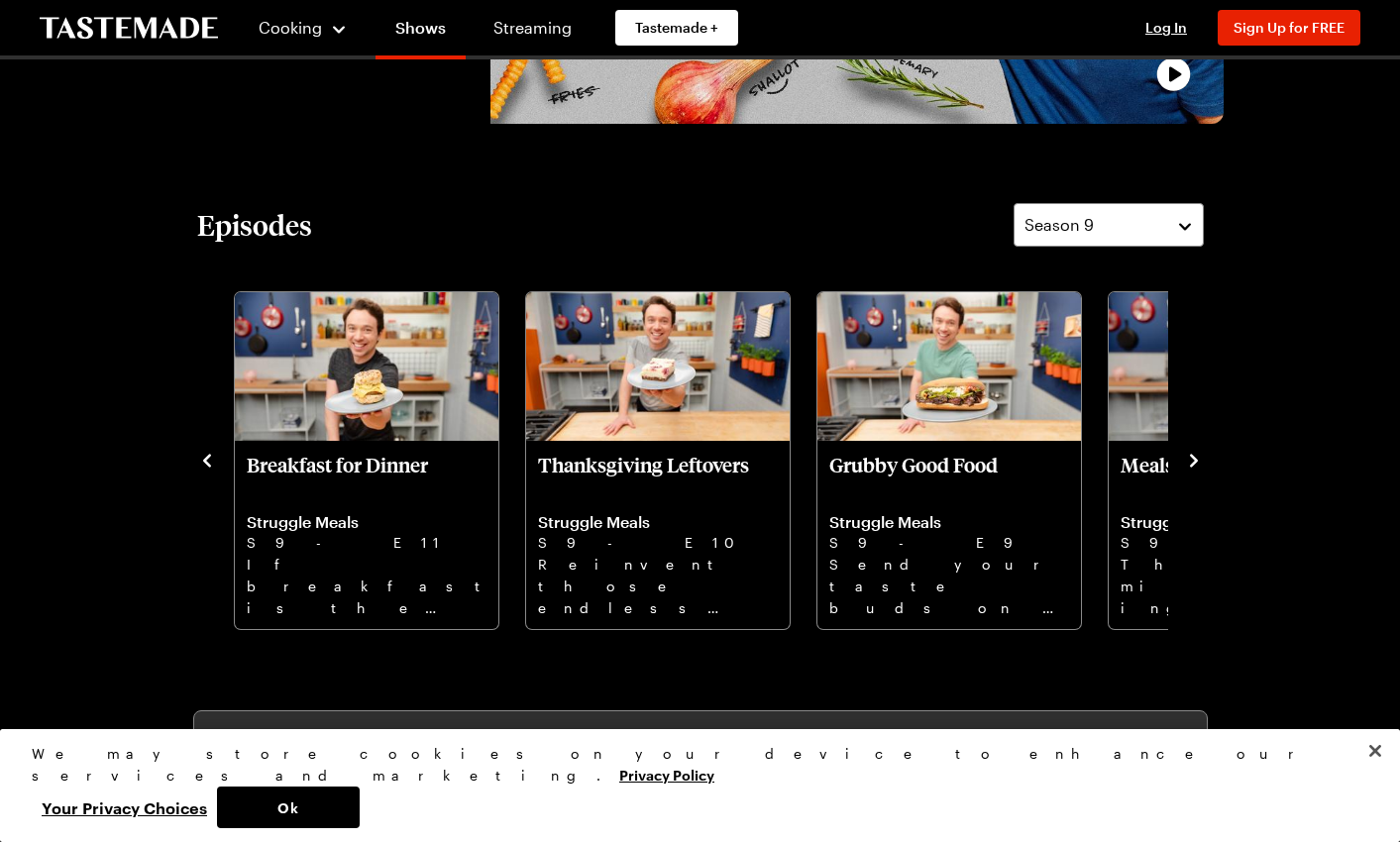 click 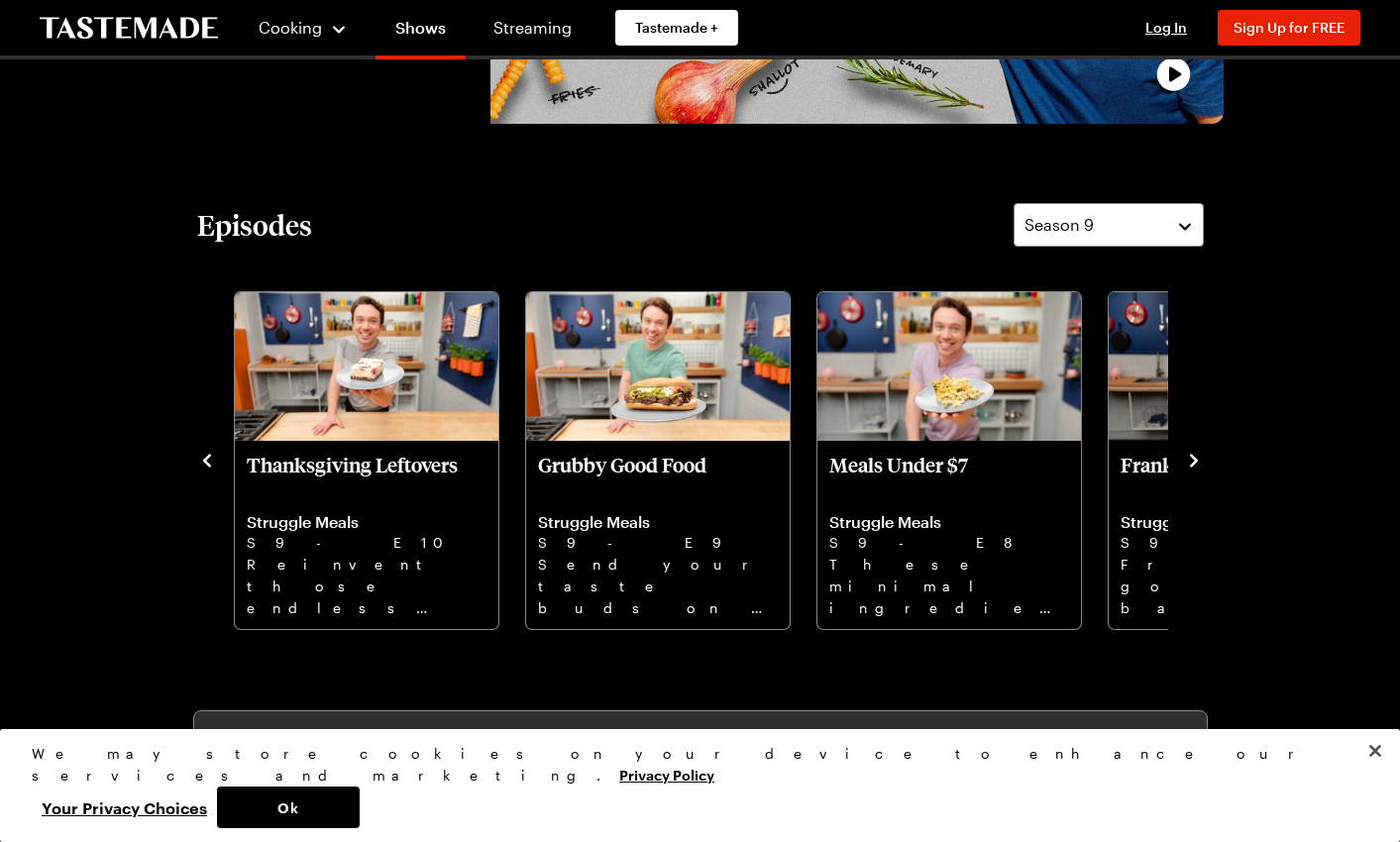 click 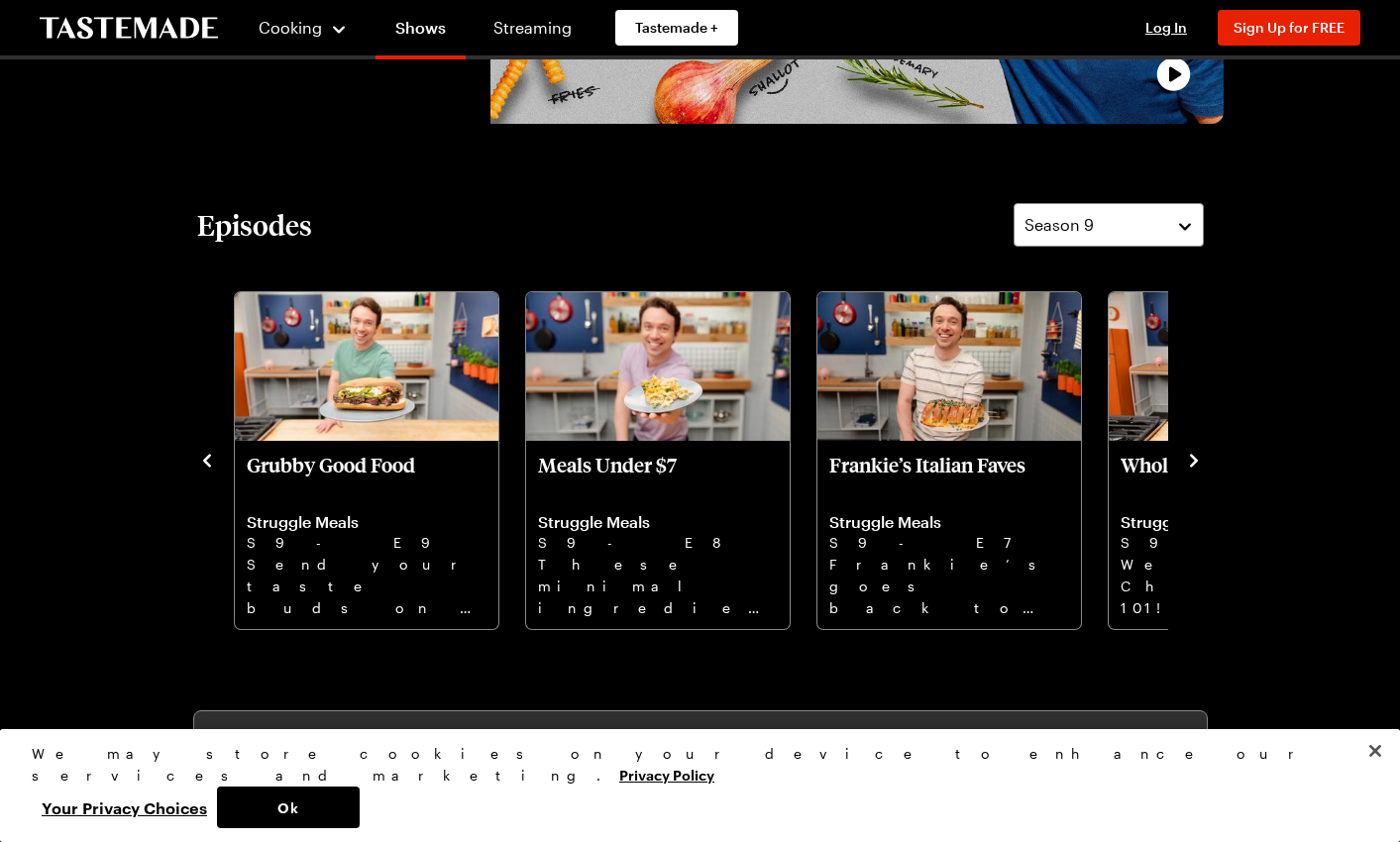 click 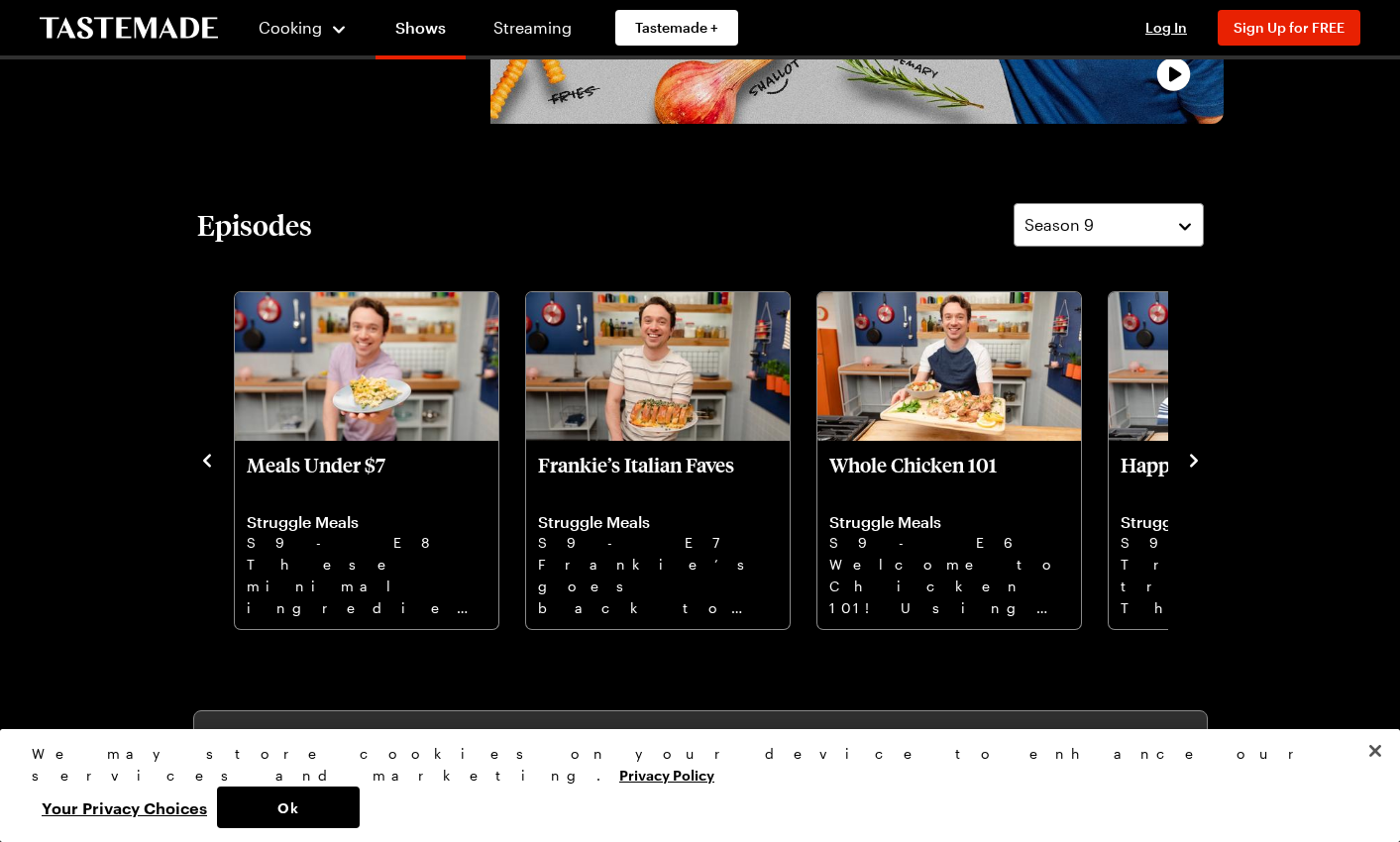 click 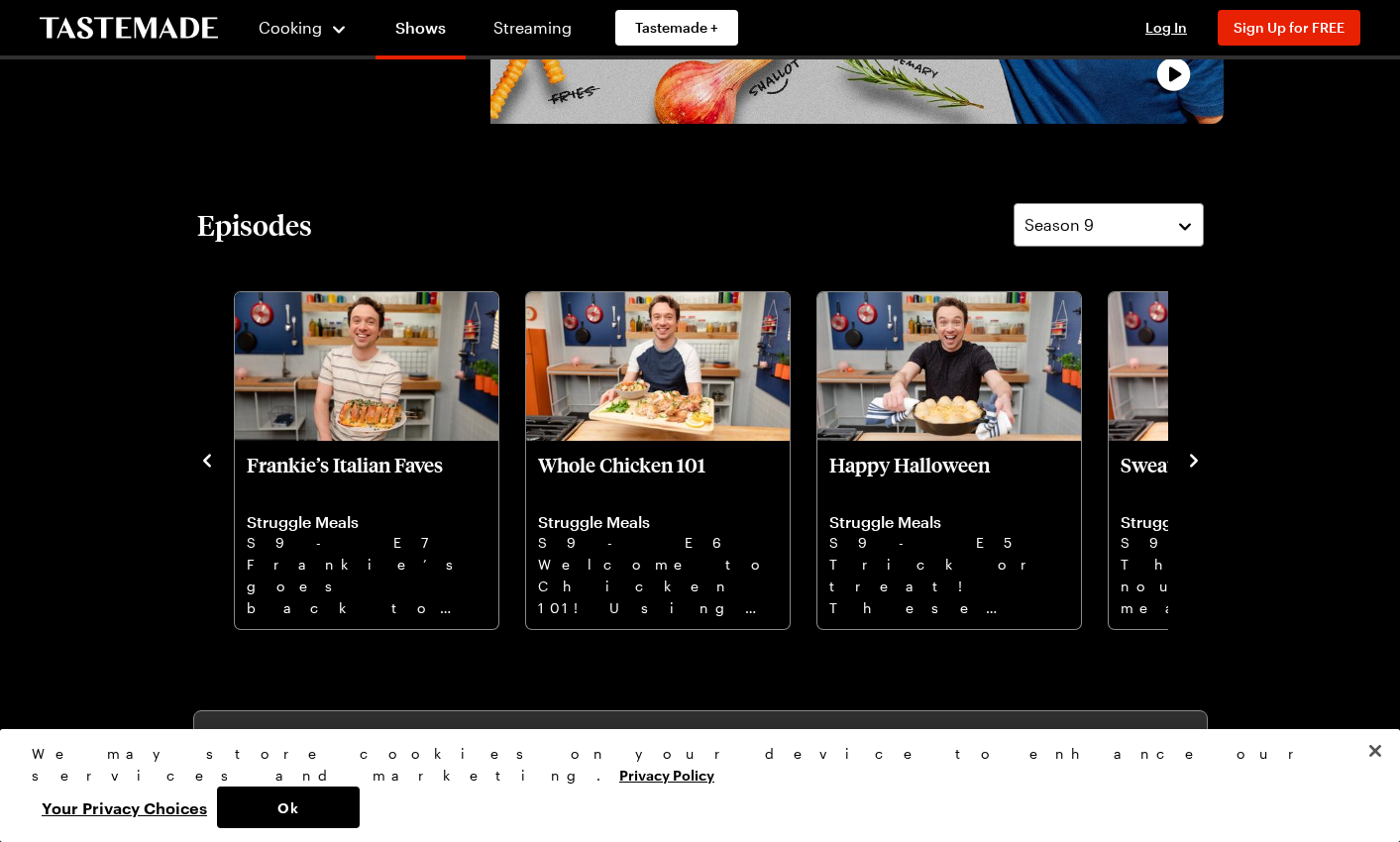 click 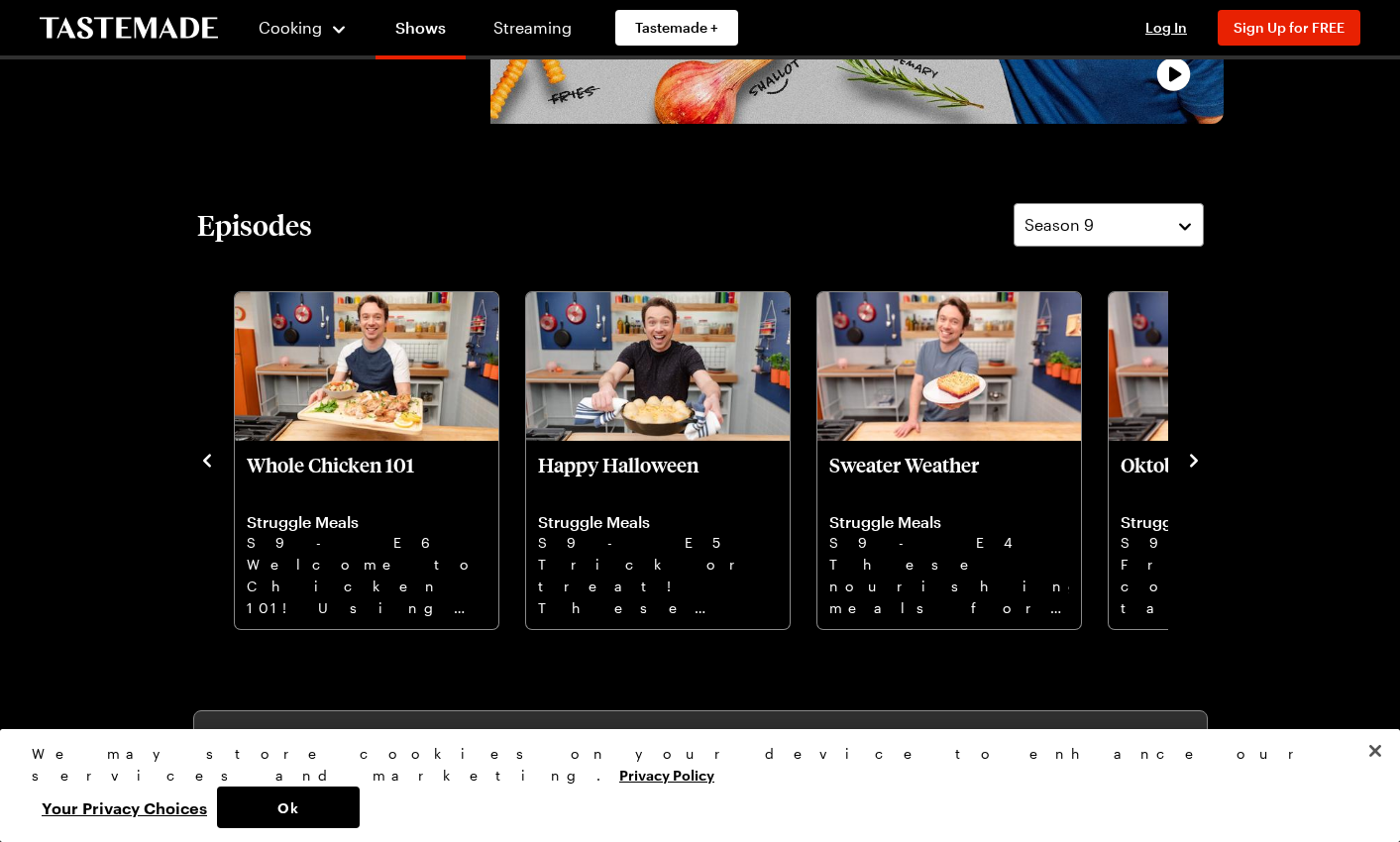 click 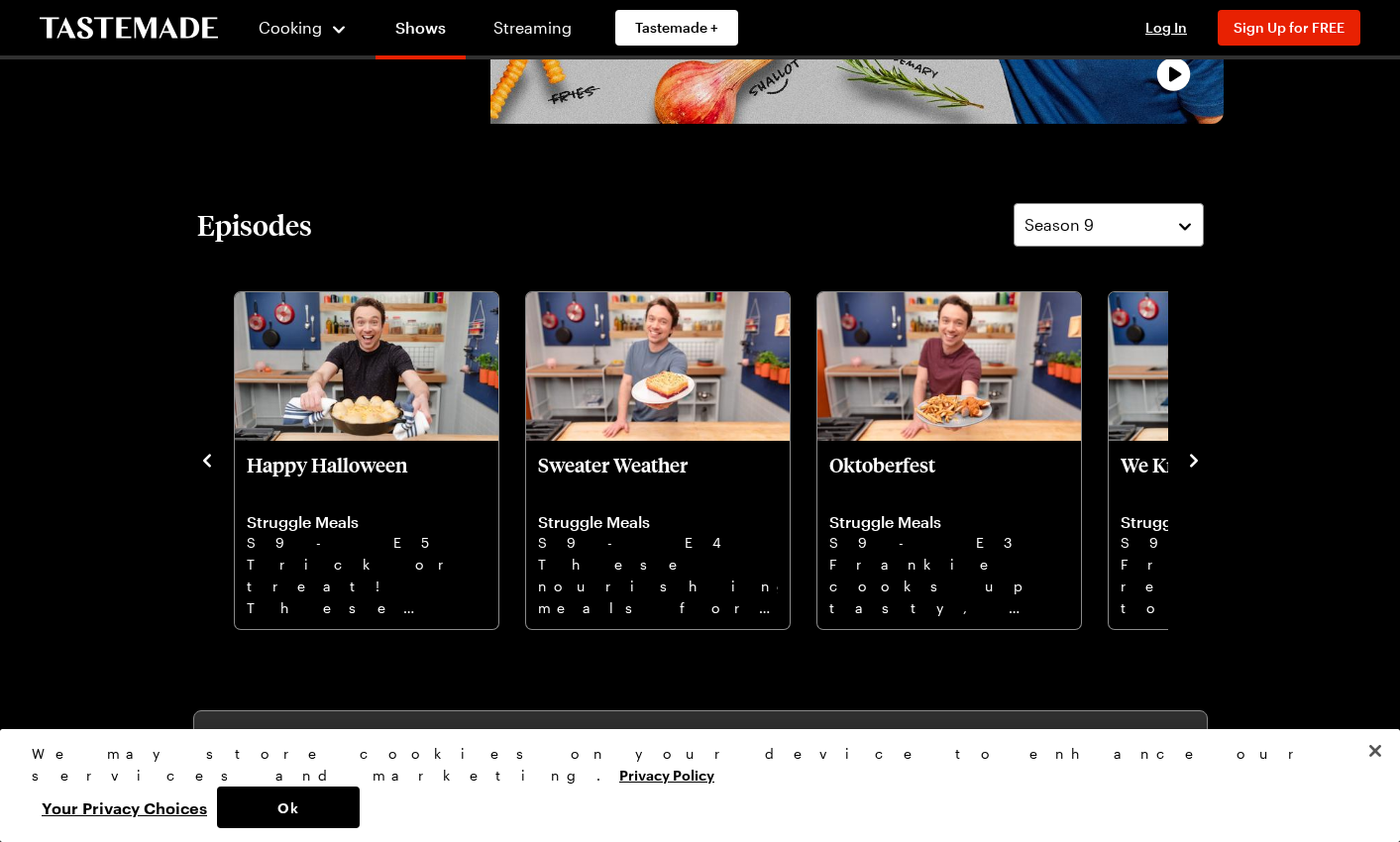 click 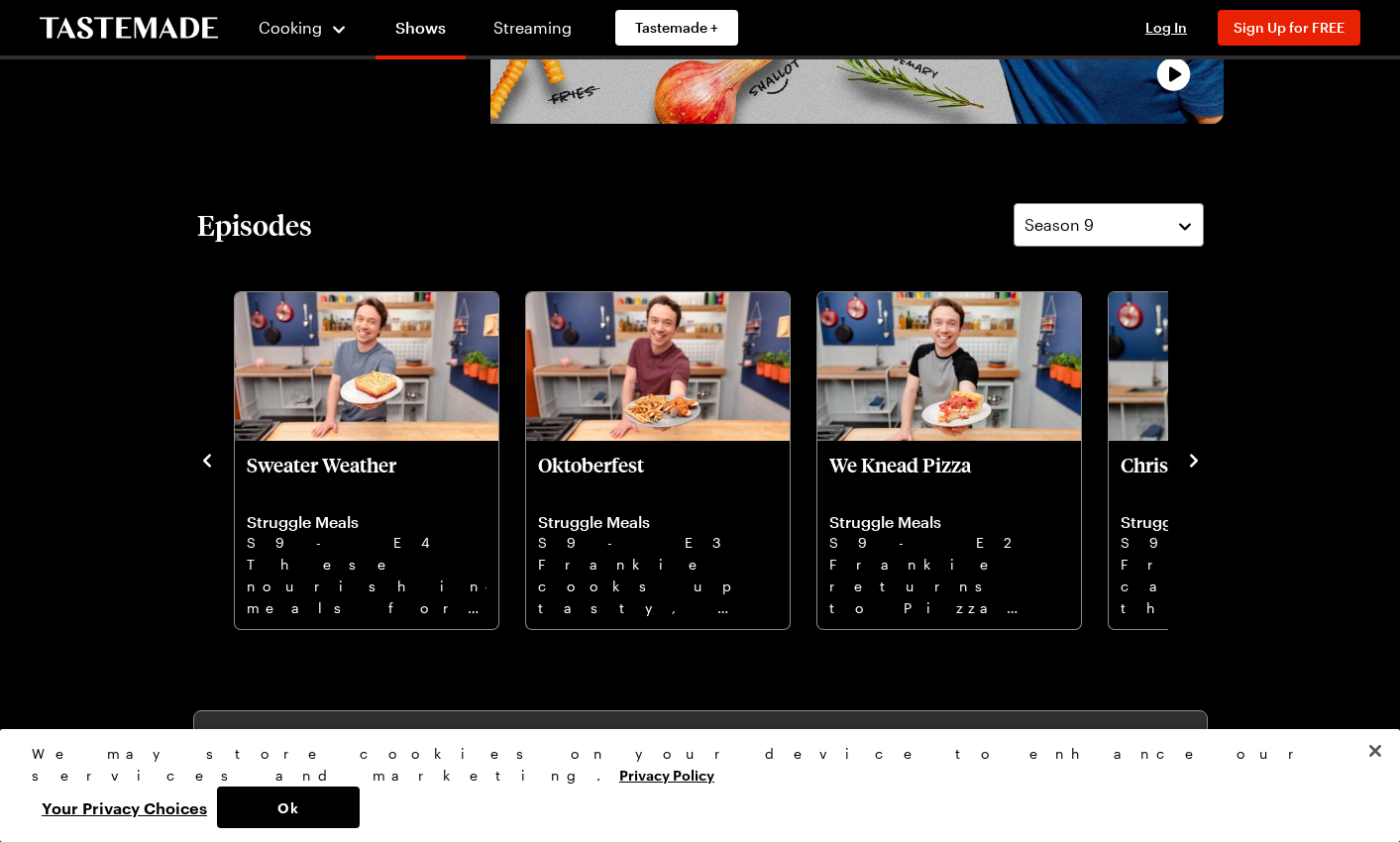 click 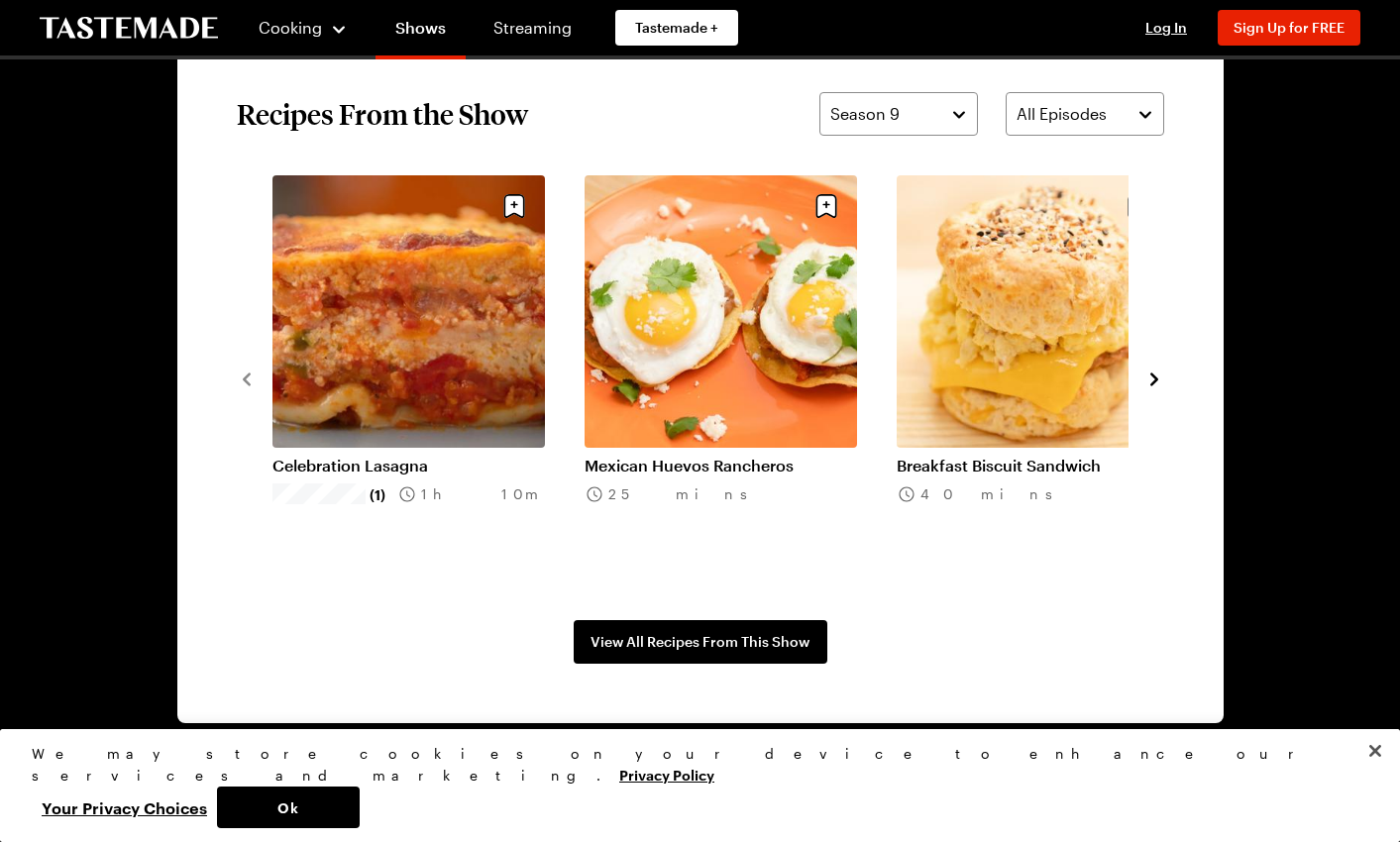 scroll, scrollTop: 1458, scrollLeft: 0, axis: vertical 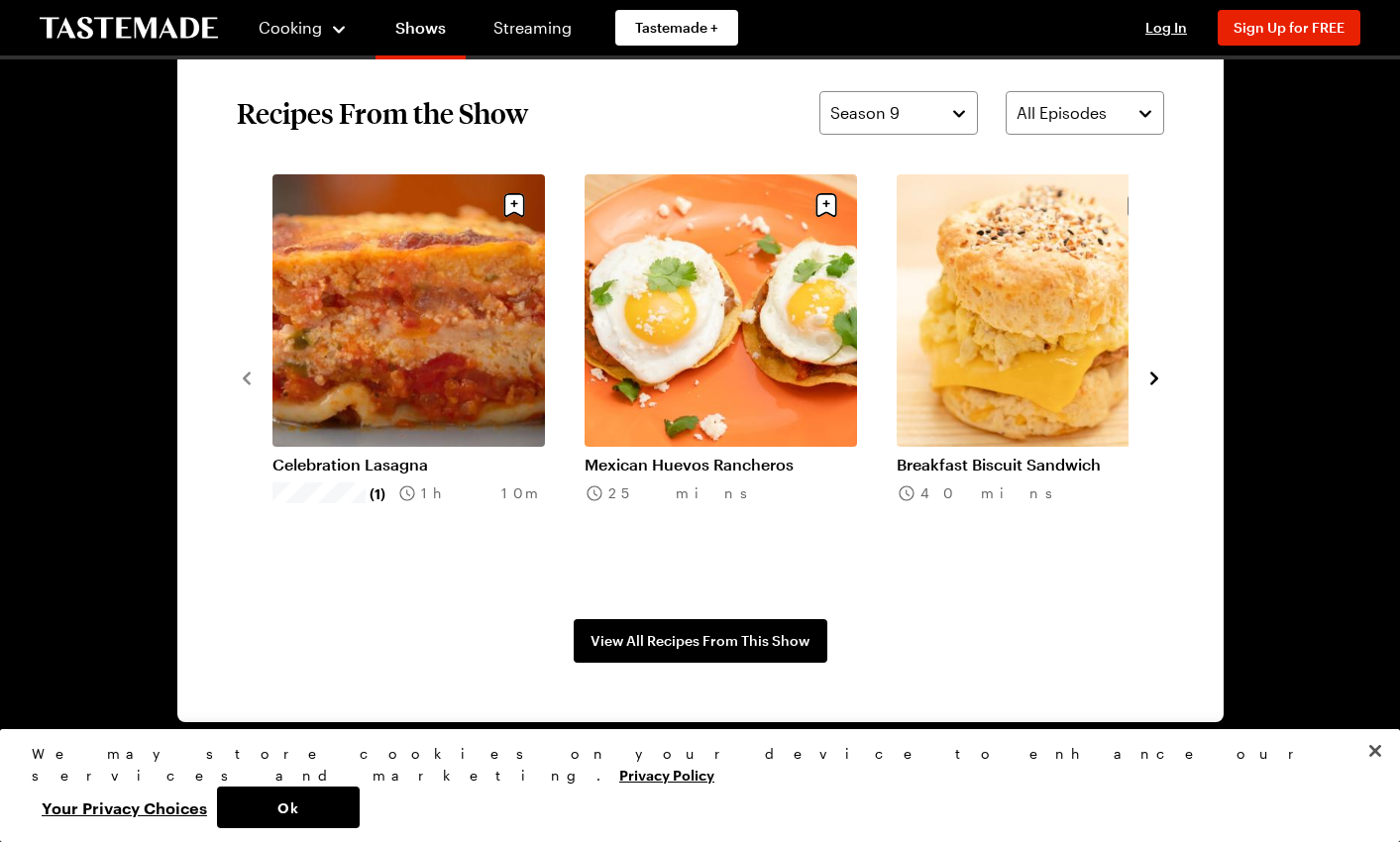 click on "Celebration Lasagna" at bounding box center (408, 465) 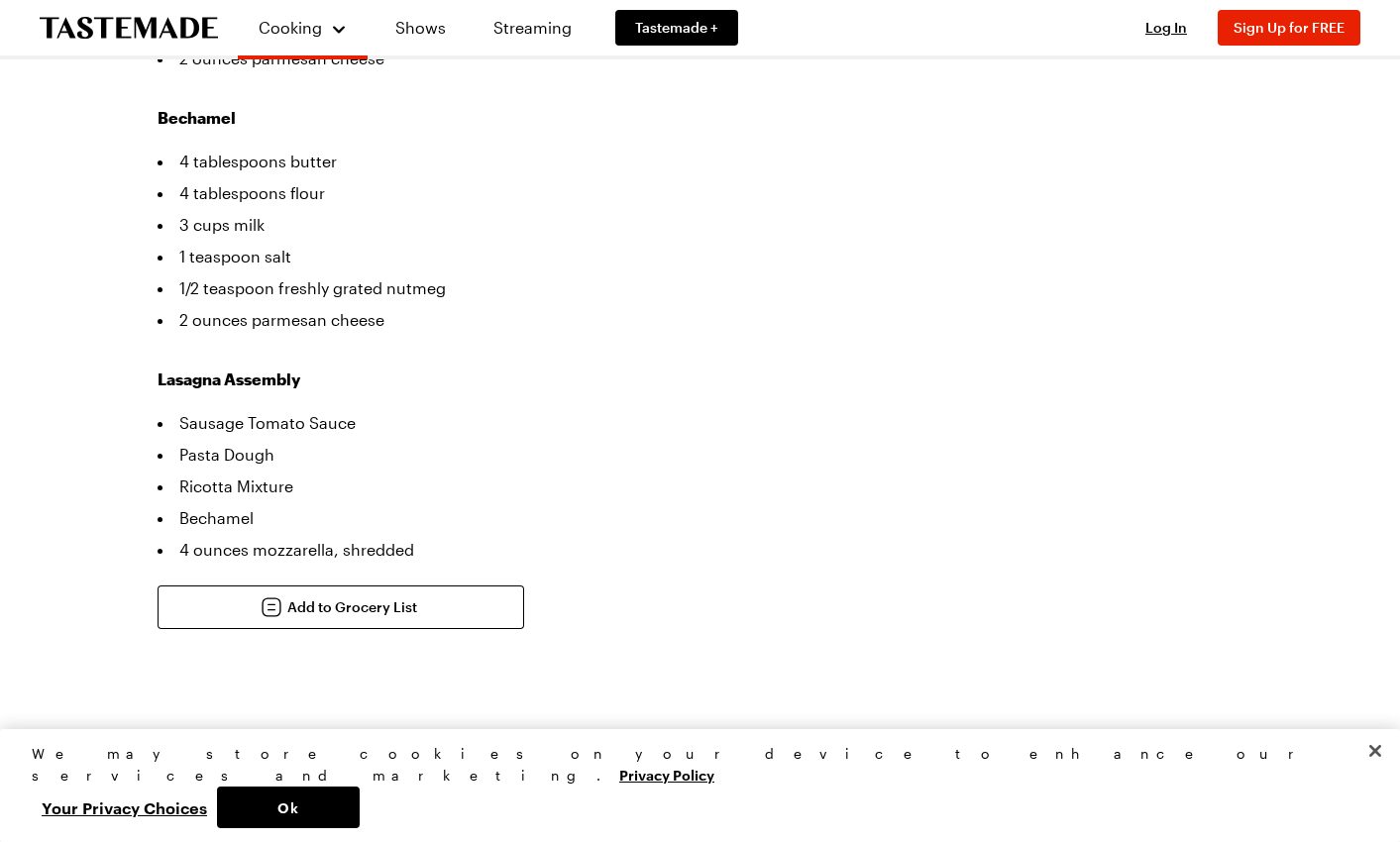 scroll, scrollTop: 0, scrollLeft: 0, axis: both 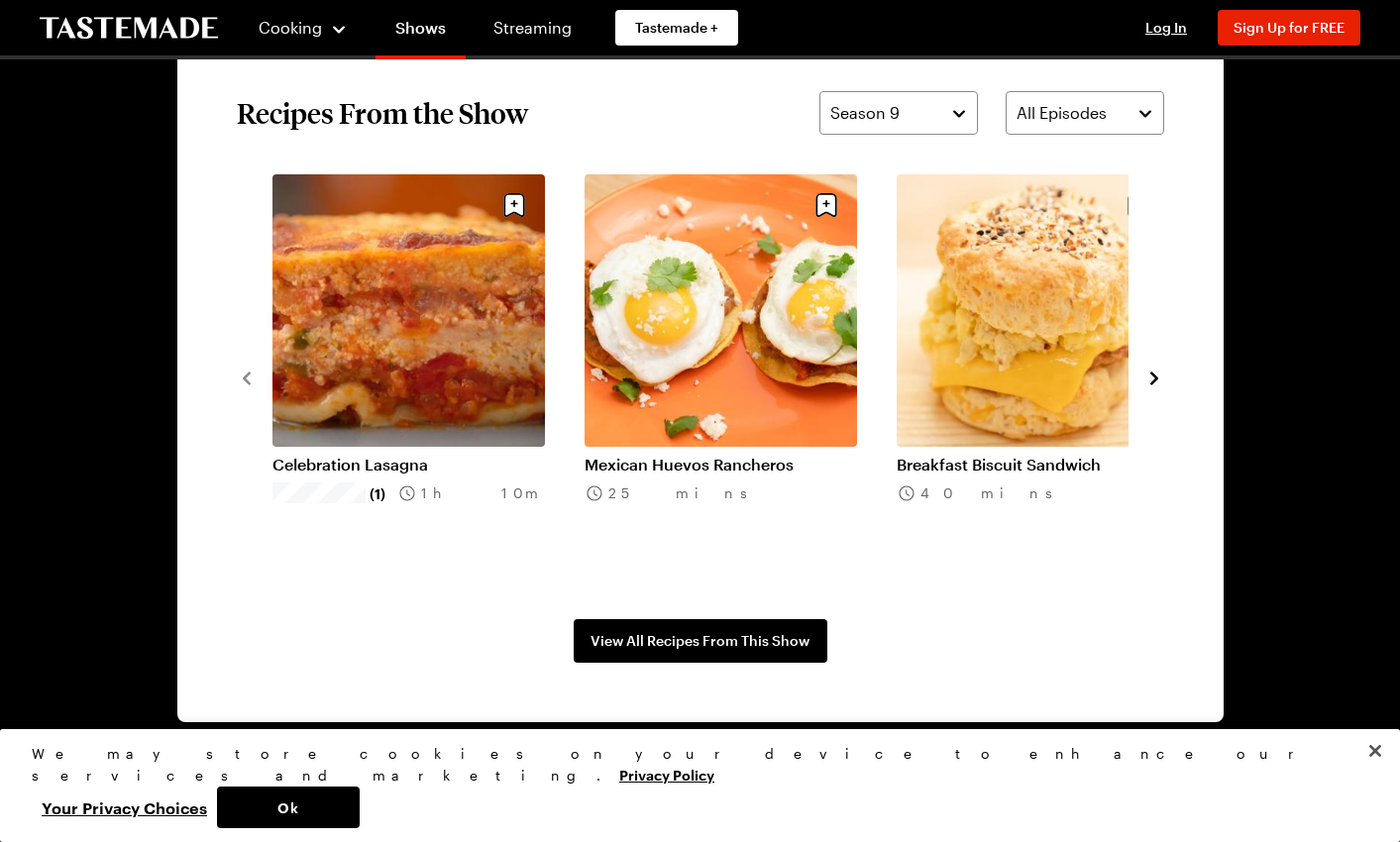 click 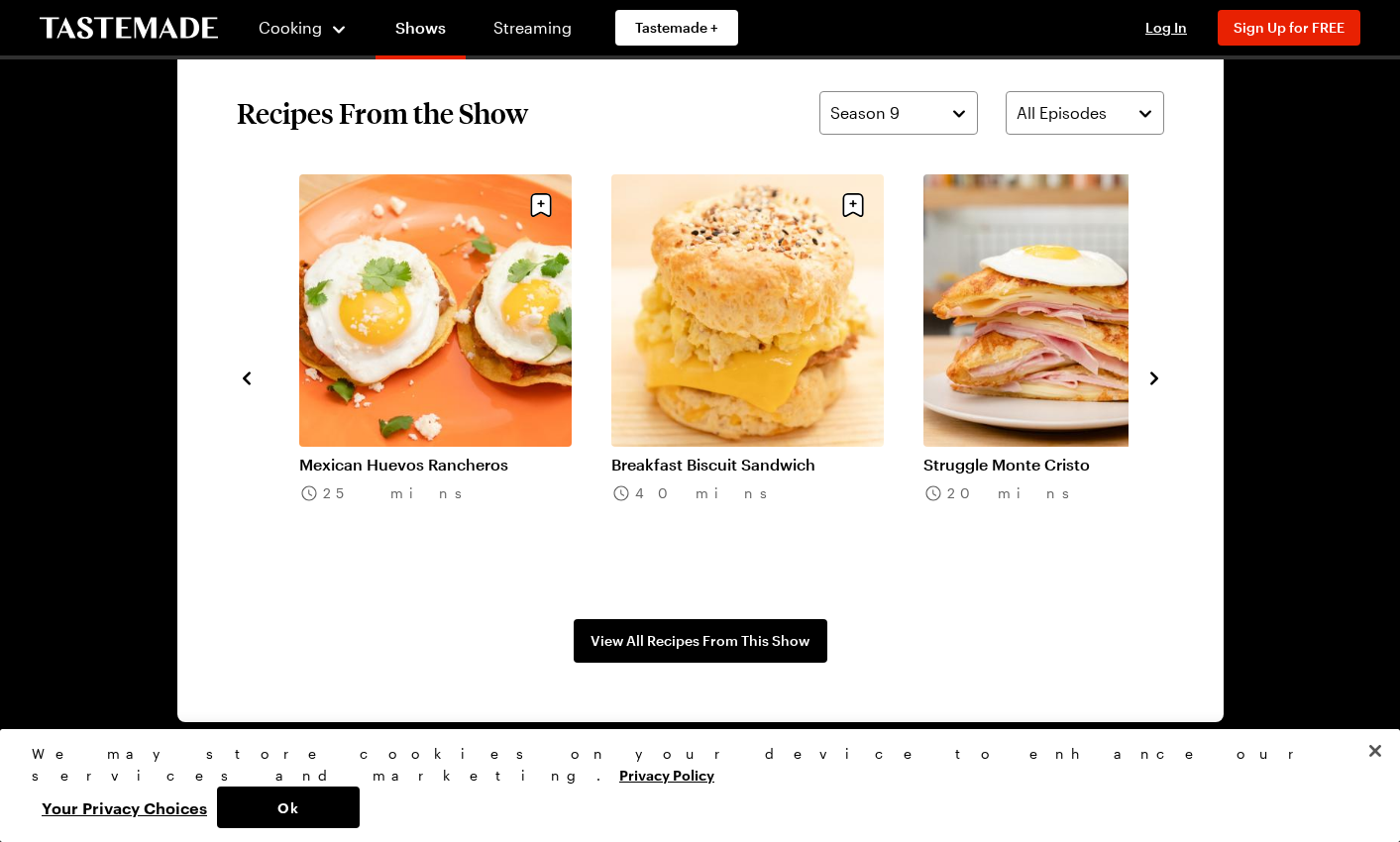 click 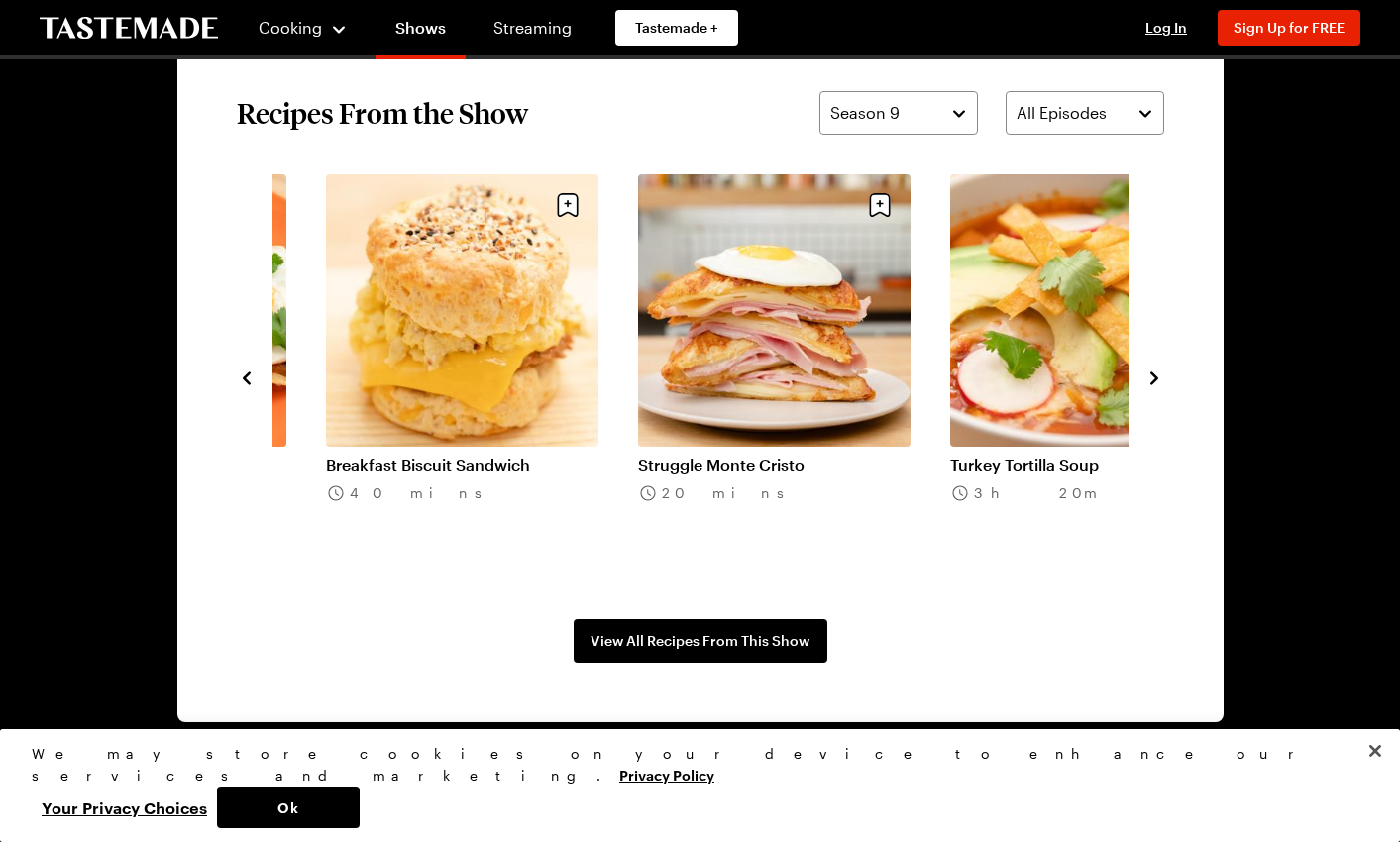 click 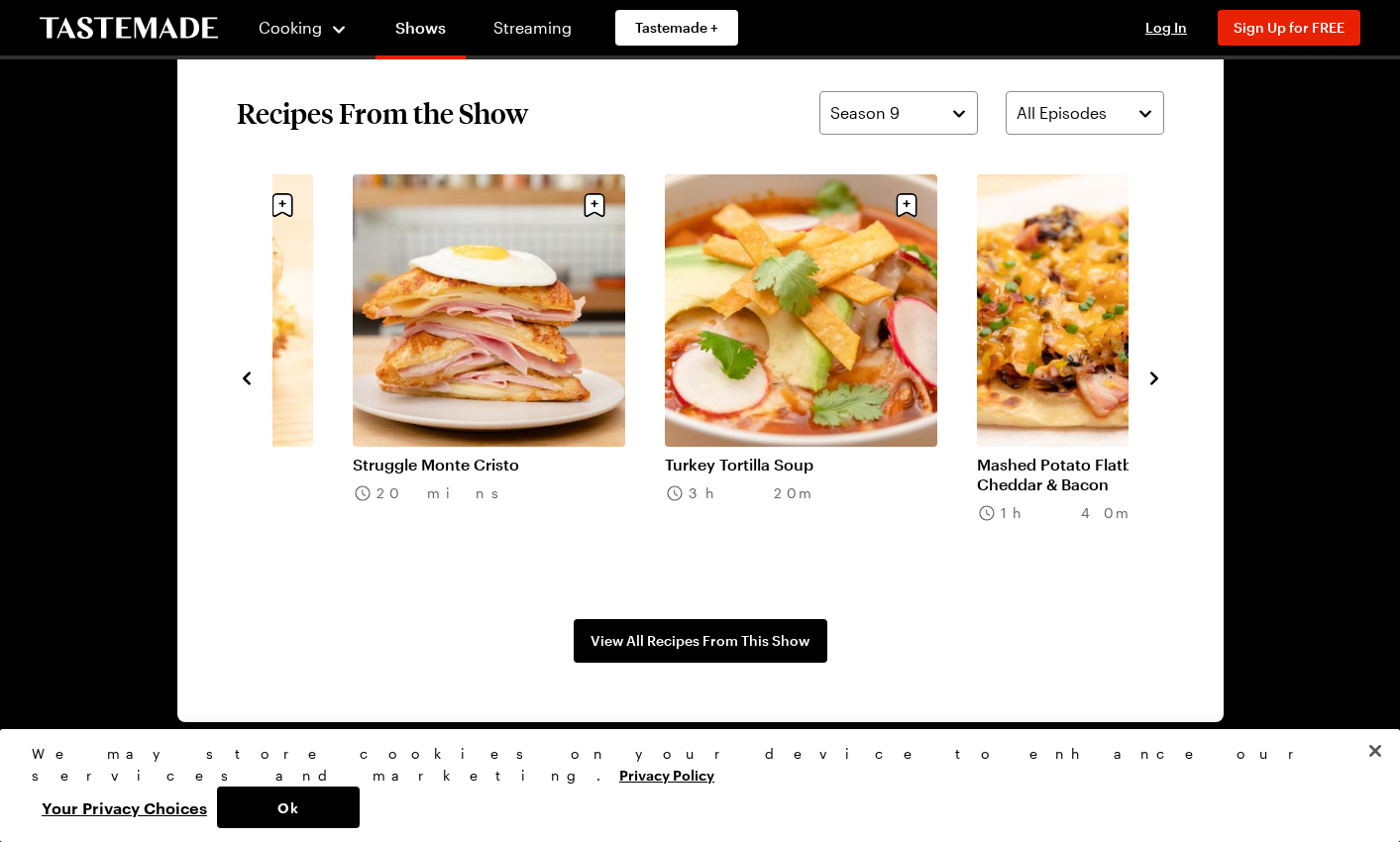 click 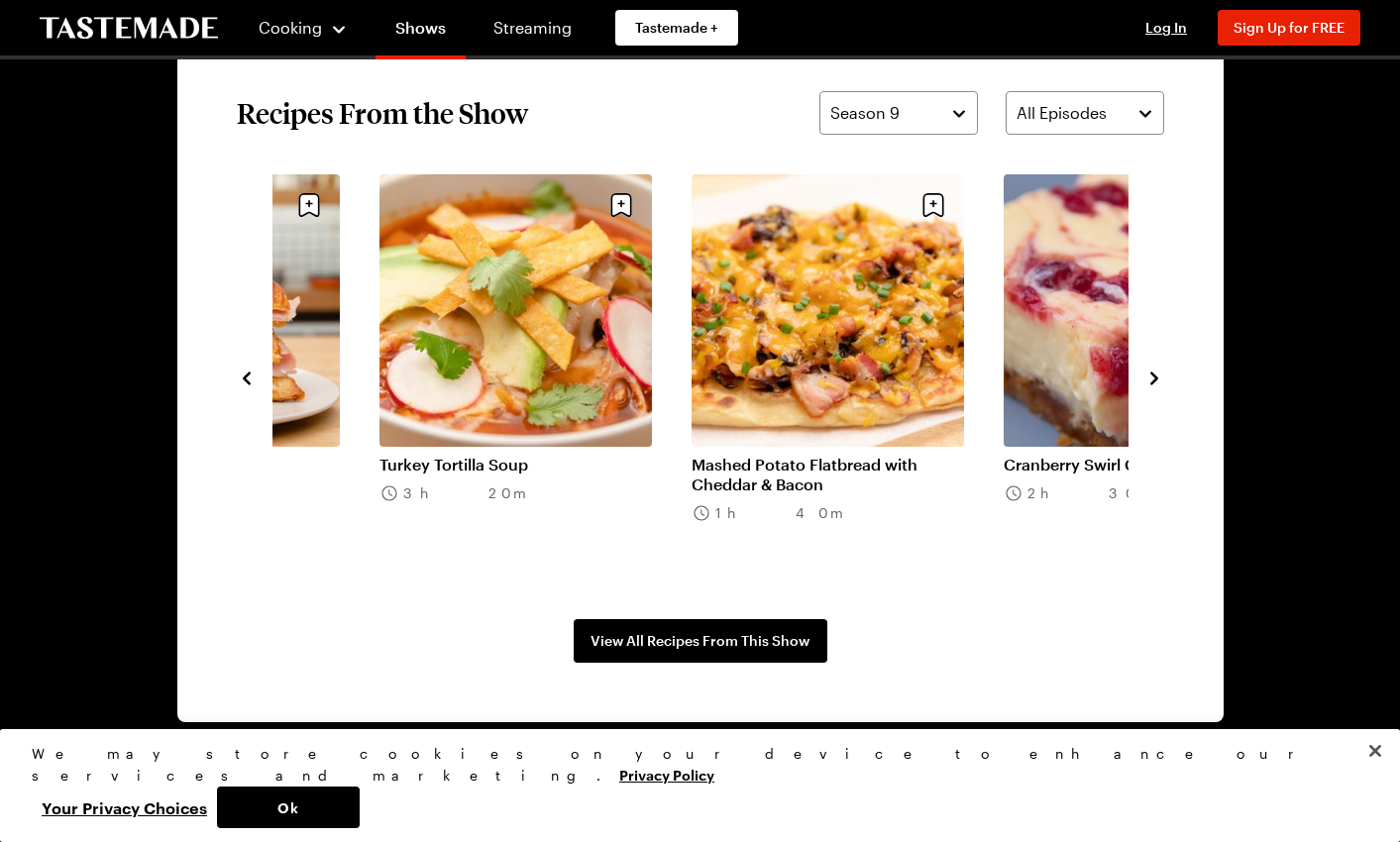 click 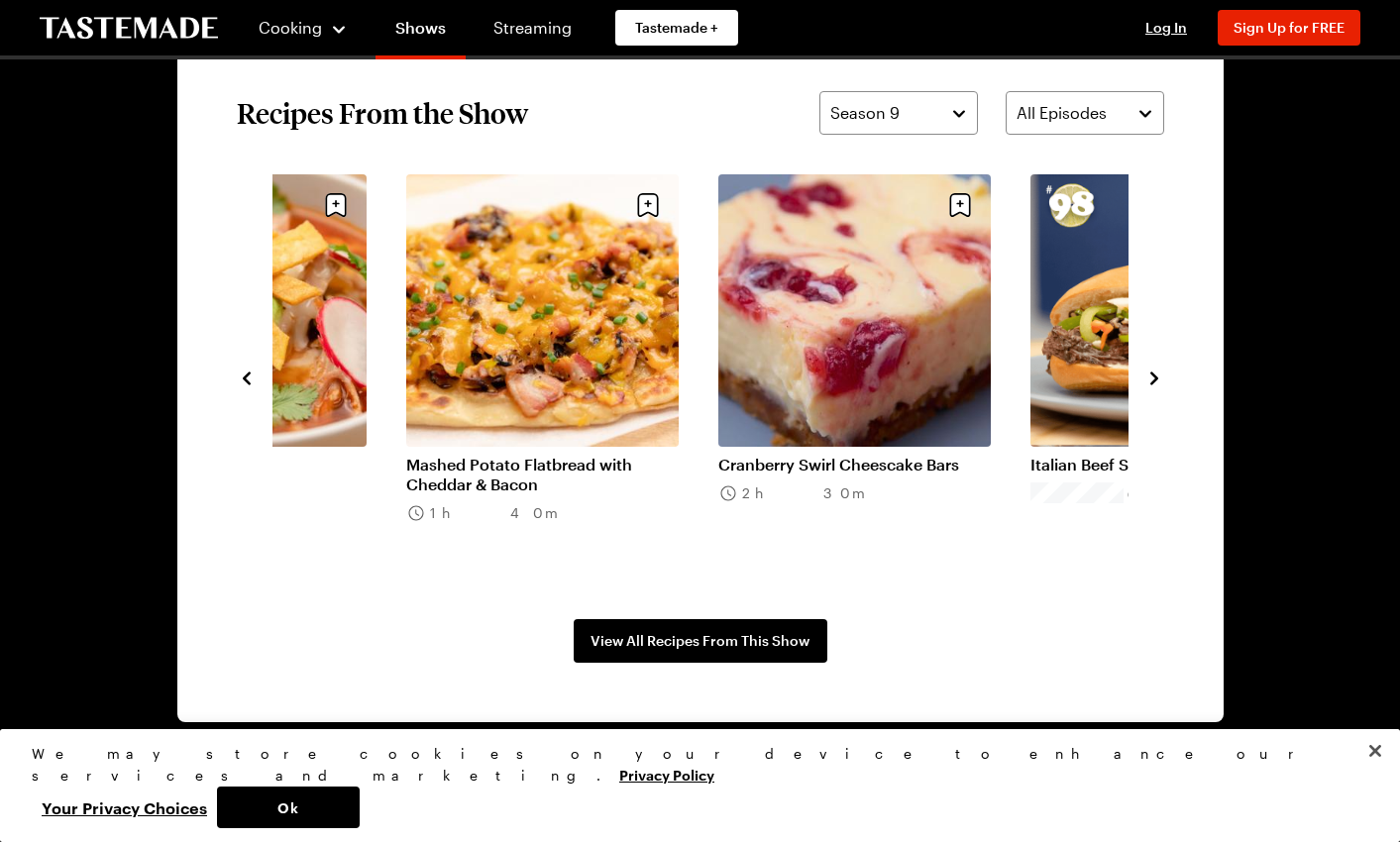 click 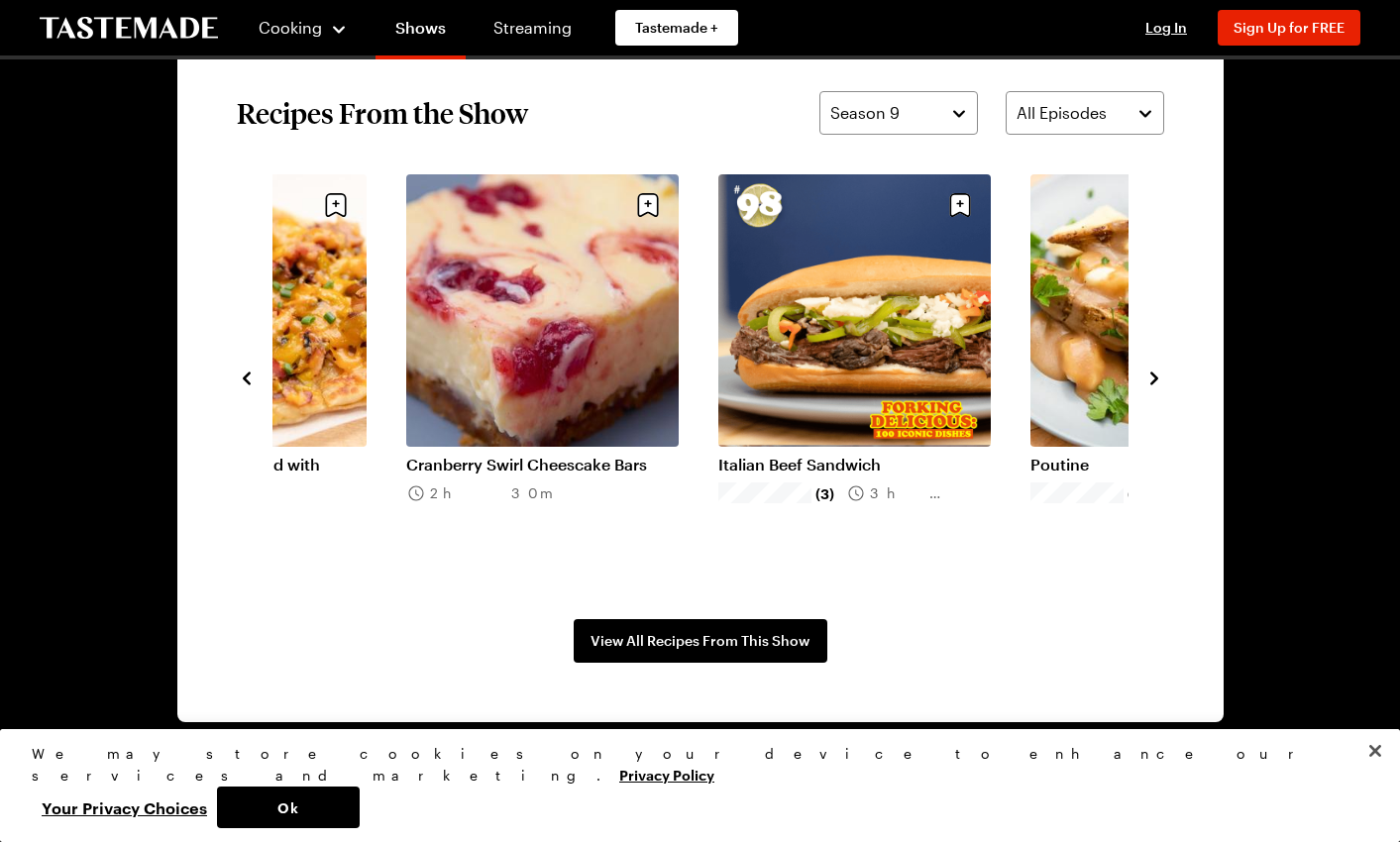 click 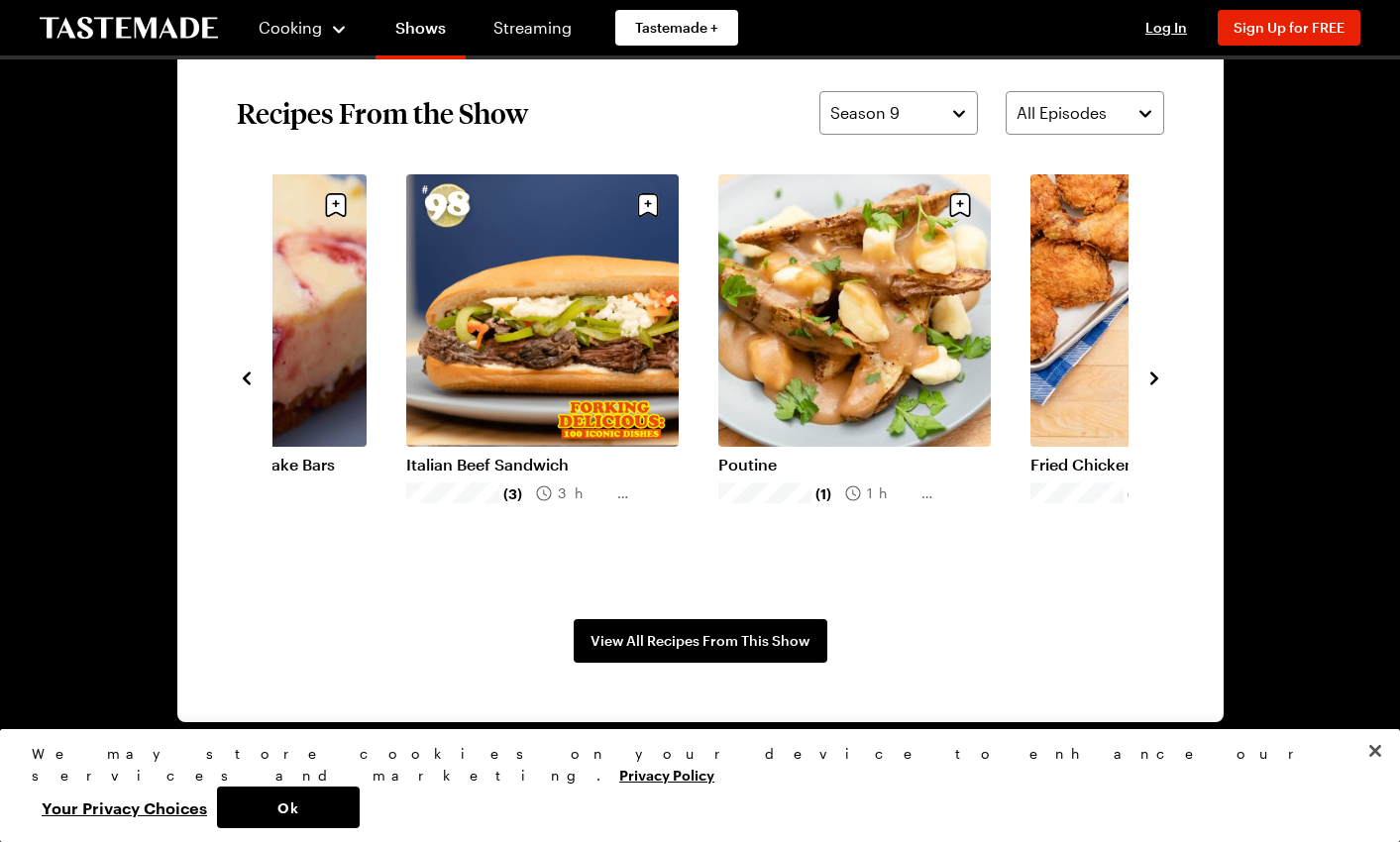 click 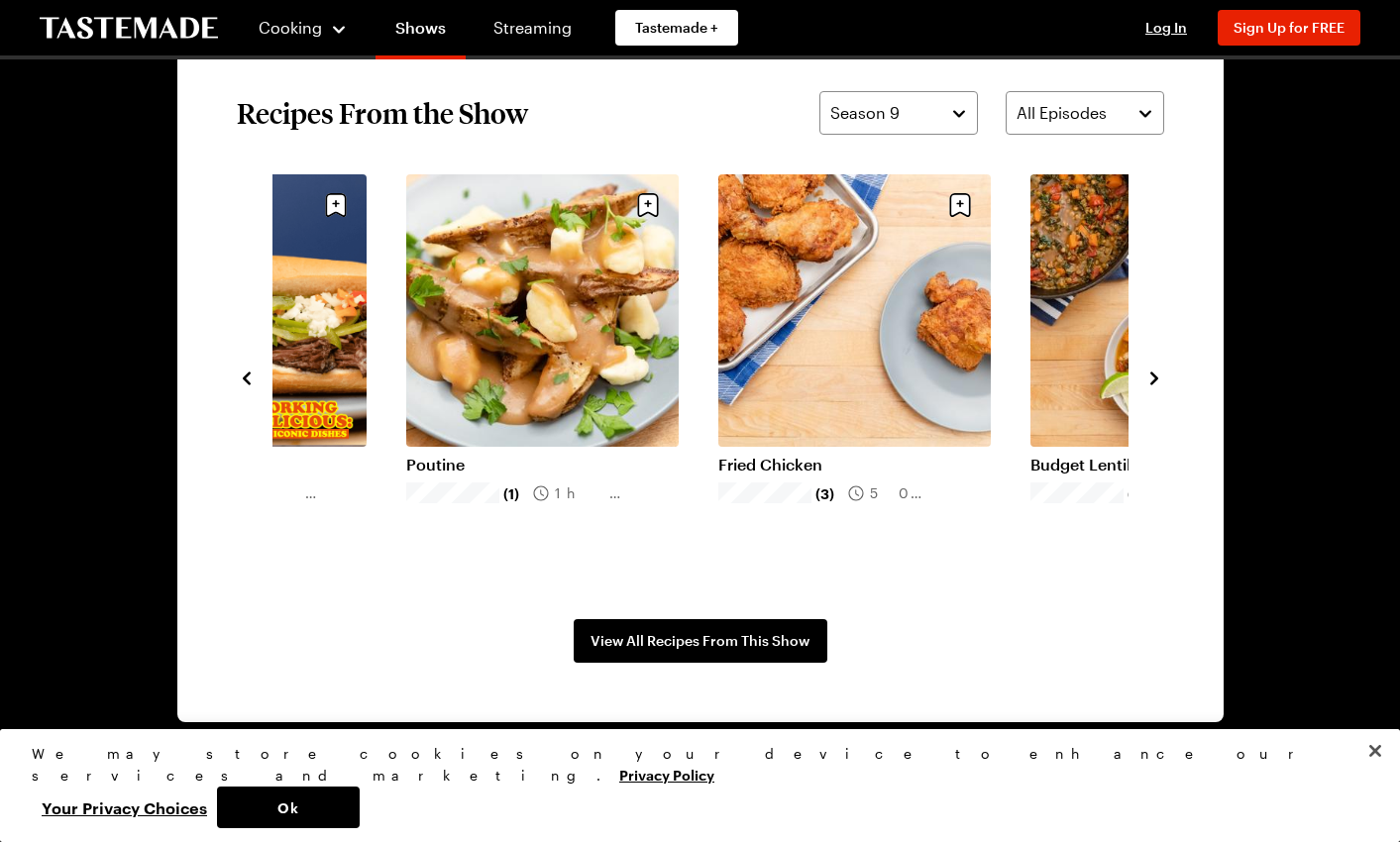 click 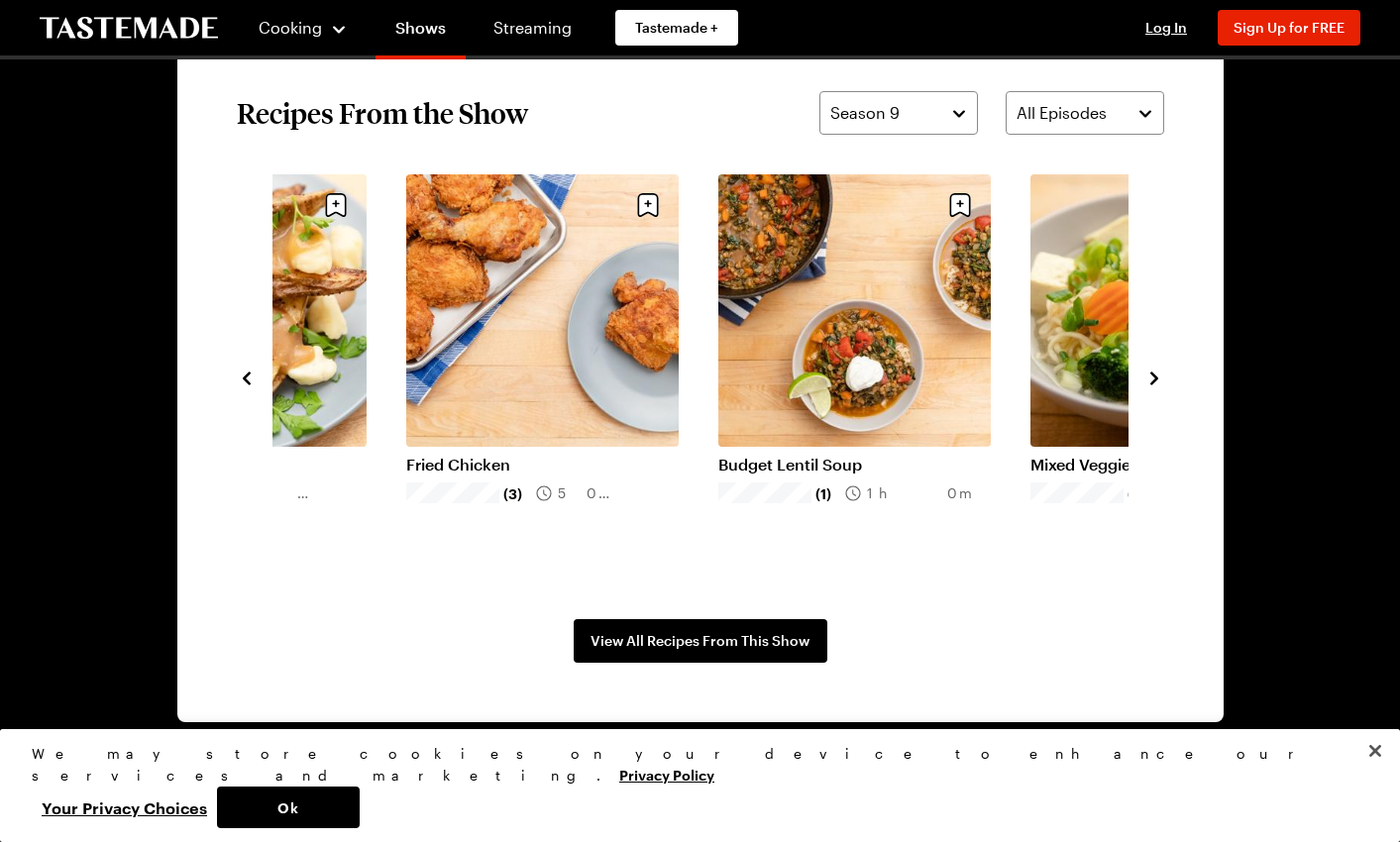 click 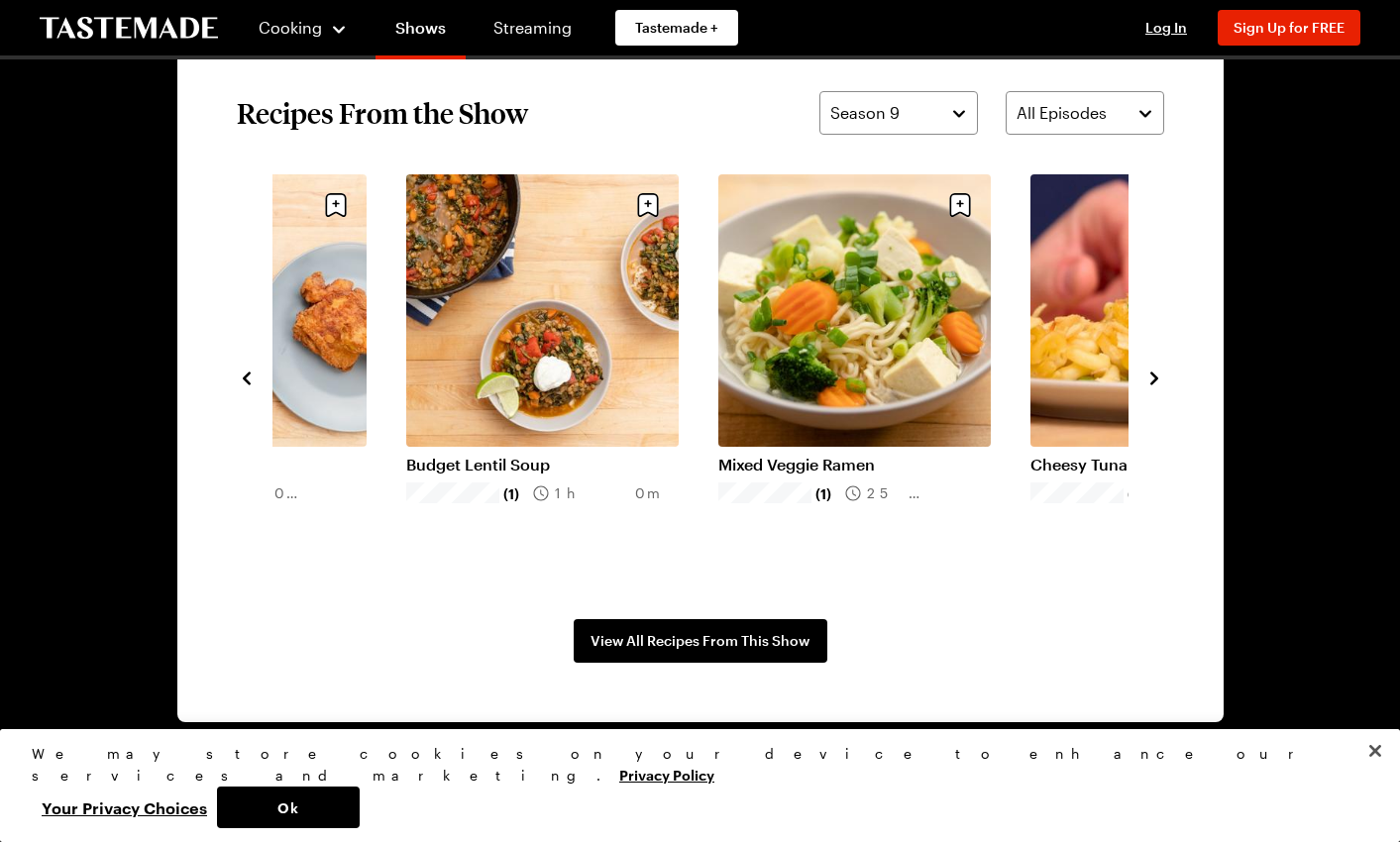 click 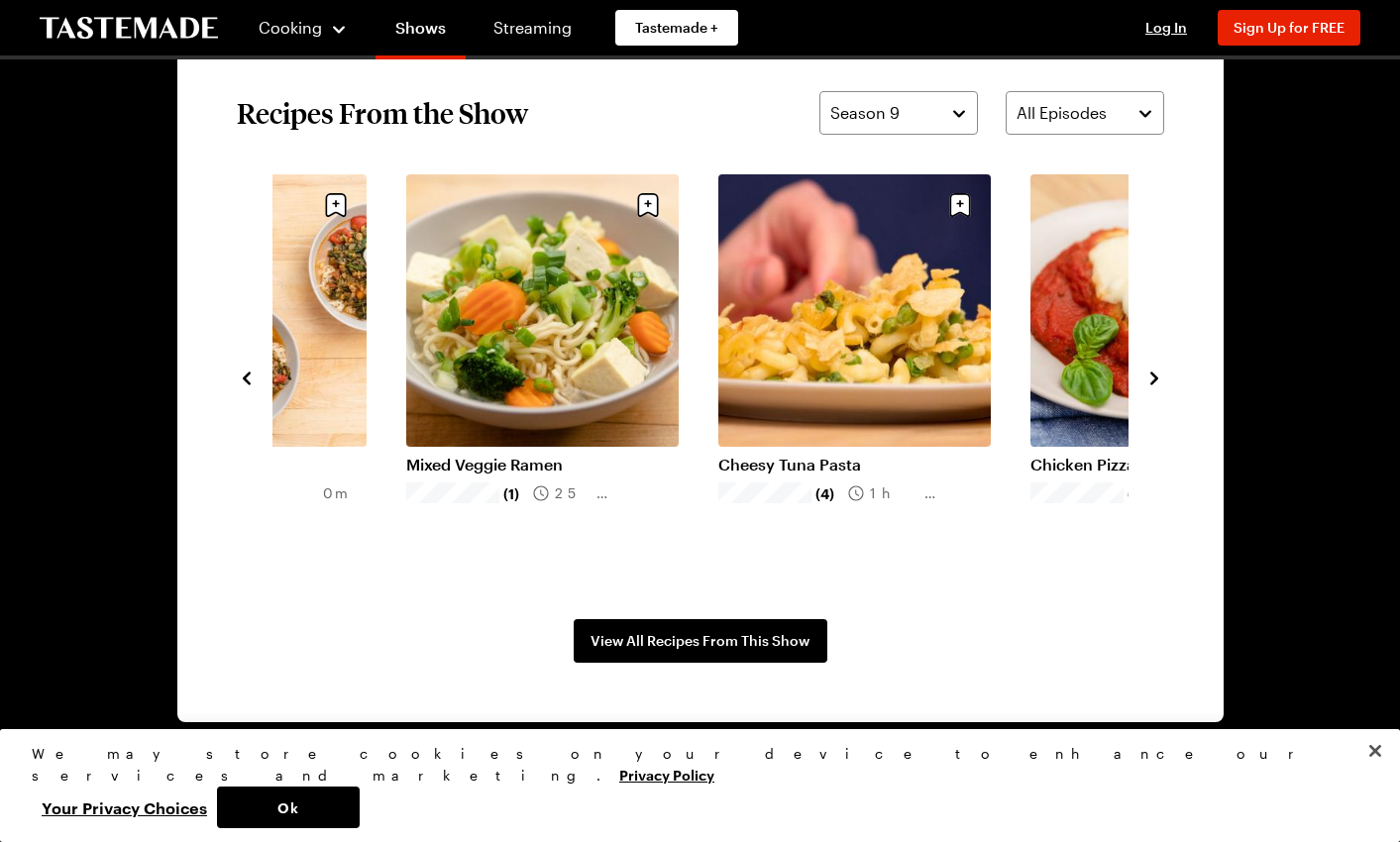 click 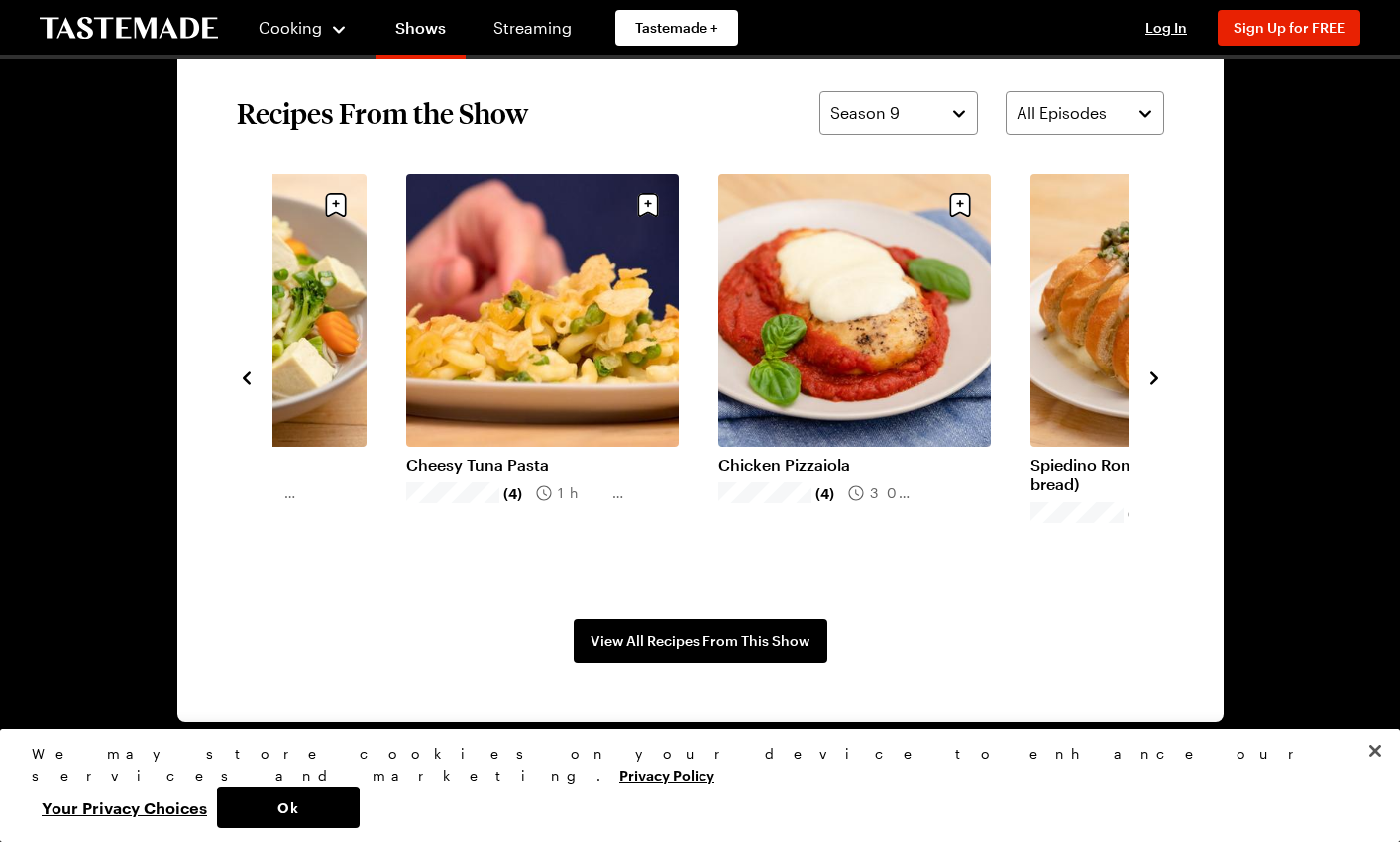 click 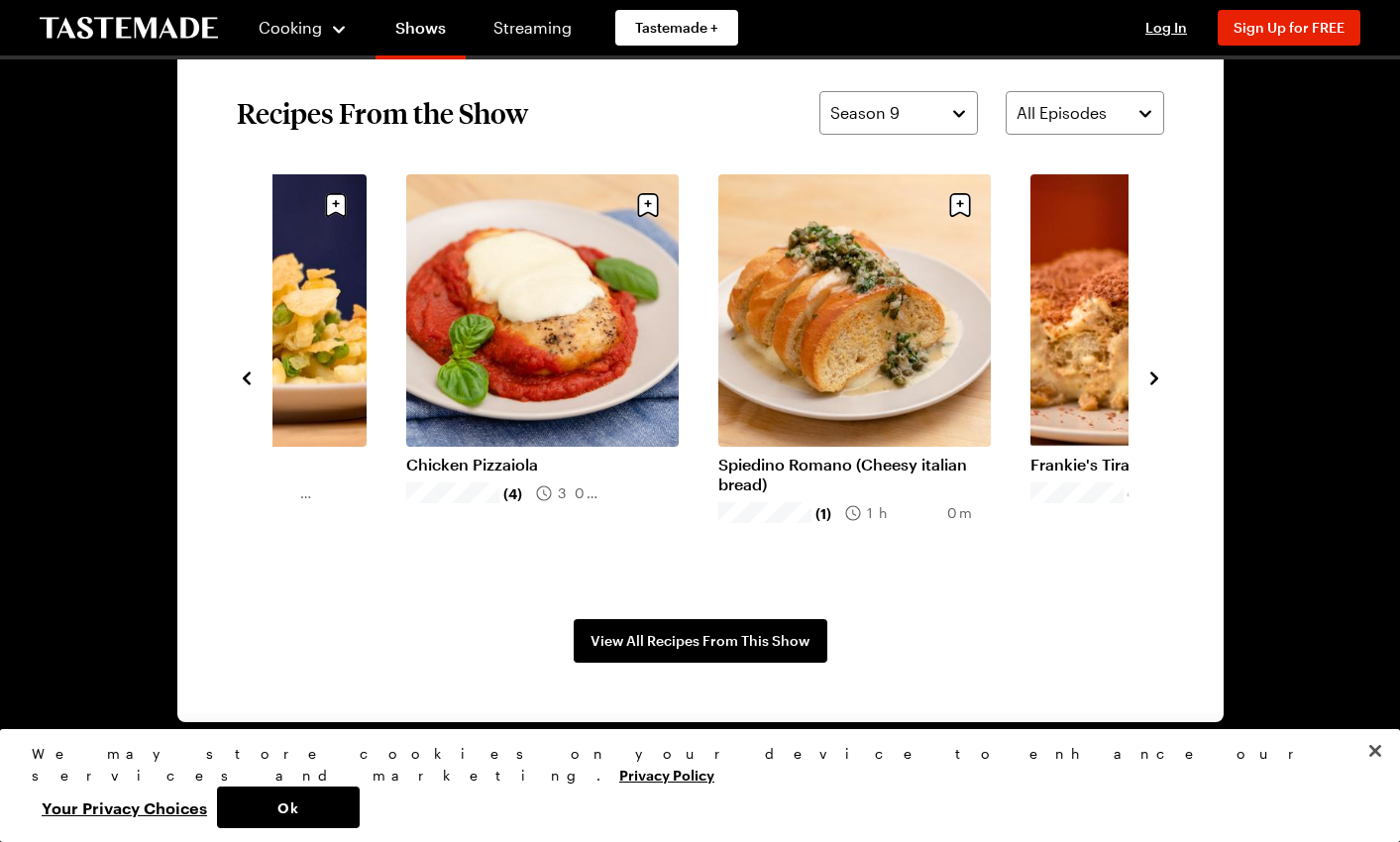 click on "Recipes From the Show Season 9 All Episodes Poutine (1) 1h 5m Fried Chicken (3) 50 mins Budget Lentil Soup (1) 1h 0m Mixed Veggie Ramen (1) 25 mins Cheesy Tuna Pasta (4) 1h 20m Chicken Pizzaiola (4) 30 mins Spiedino Romano (Cheesy italian bread) (1) 1h 0m Frankie's Tiramisú (2) 30 mins Lemon Roast Chicken (5) 2h 25m Tortellini Soup (1) 1h 45m Cheesy Chicken Enchiladas (6) 24 mins Cheesy Buffalo Dip 2h 20m Jack O'Lantern Stuffed Peppers 2h 0m View All Recipes From This Show" at bounding box center [700, 376] 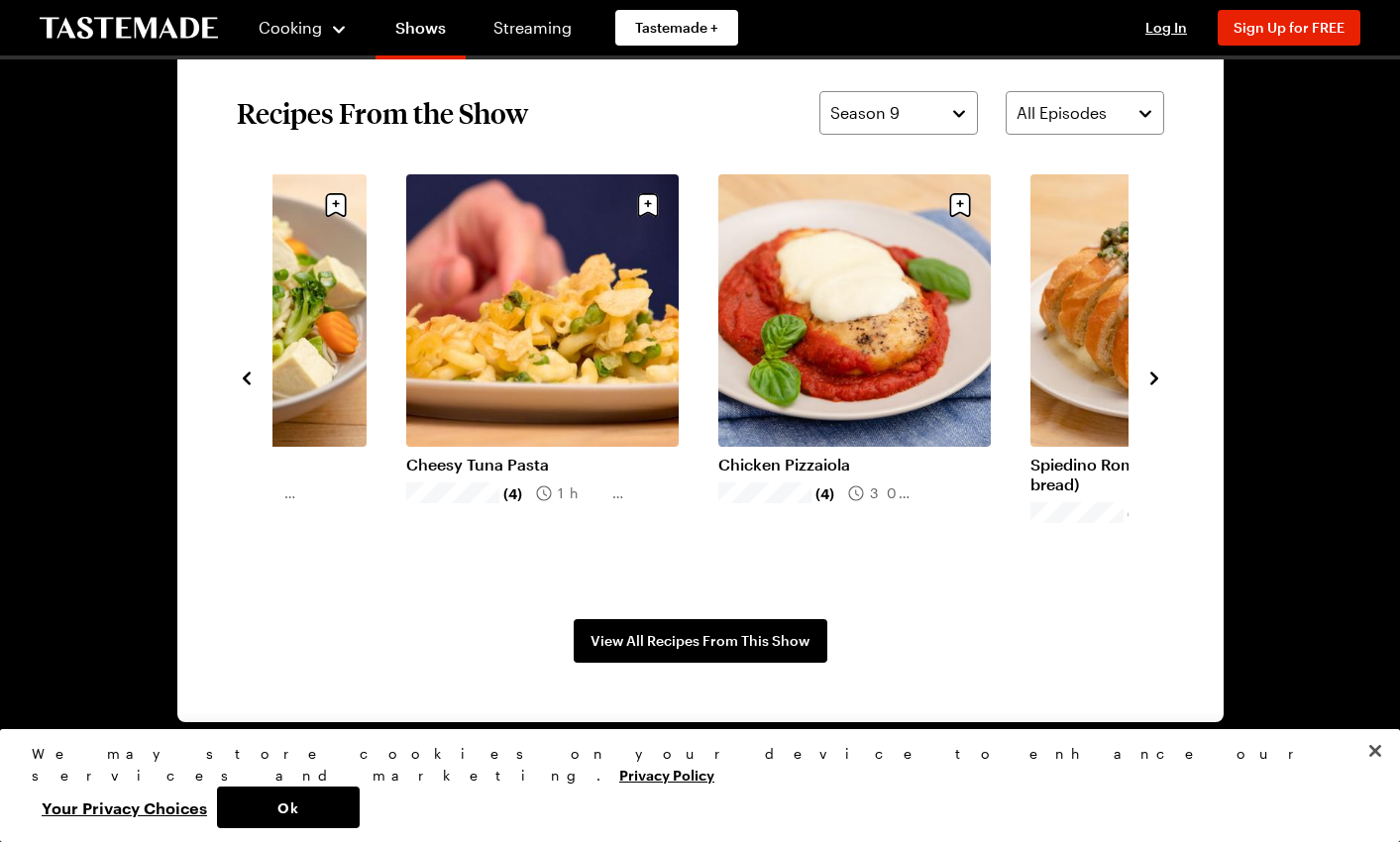 click on "Cheesy Tuna Pasta" at bounding box center [542, 465] 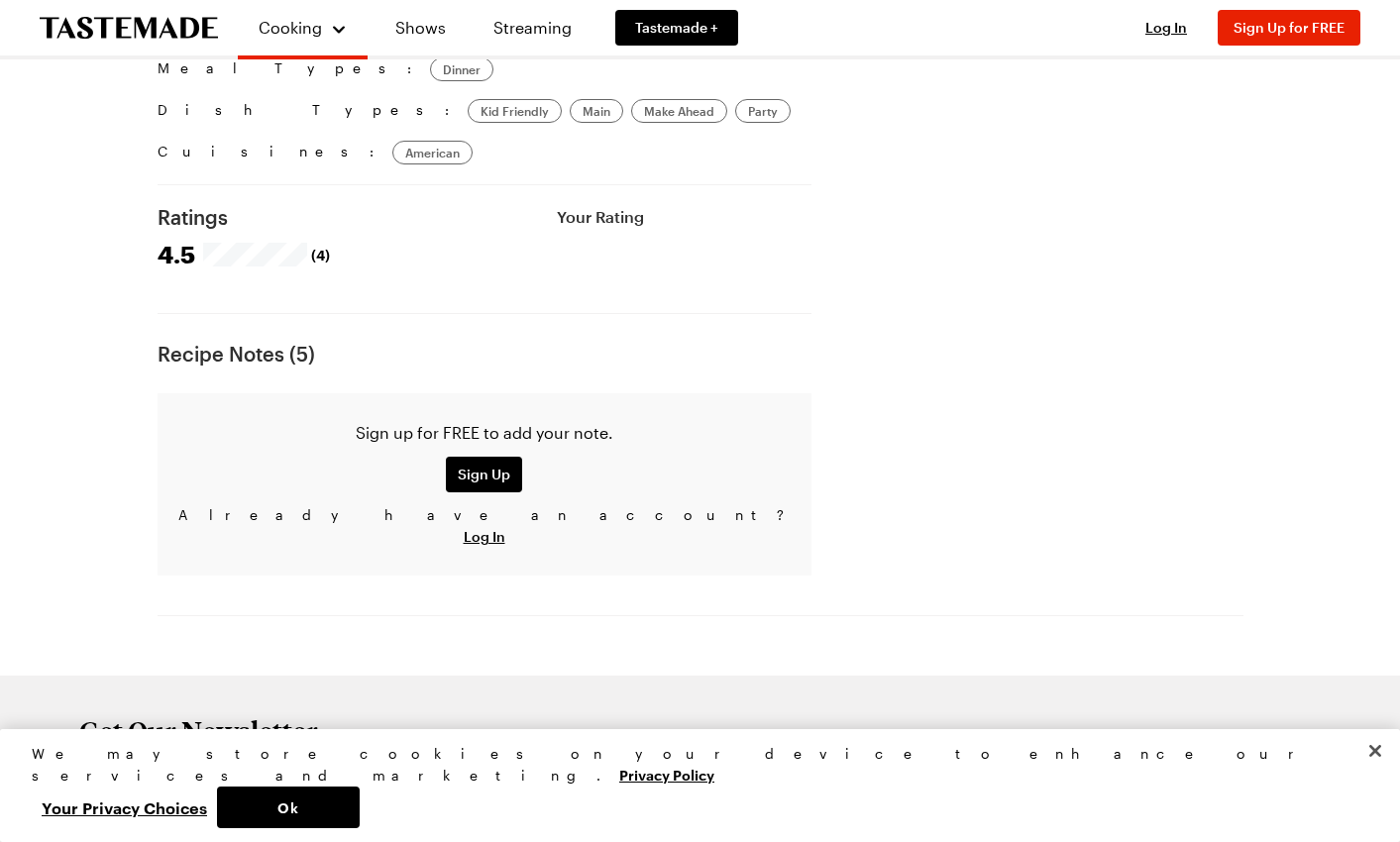 scroll, scrollTop: 0, scrollLeft: 0, axis: both 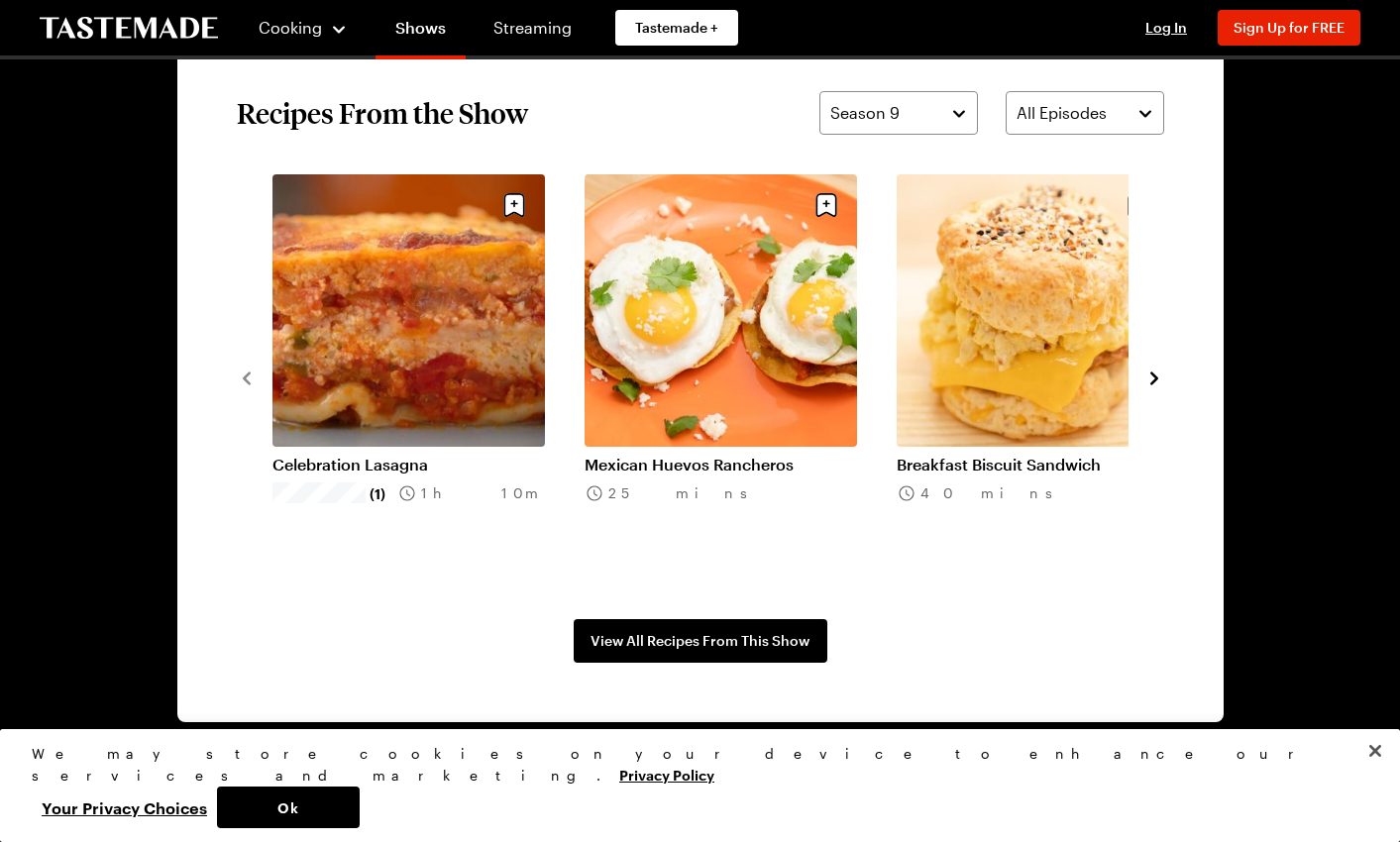 click 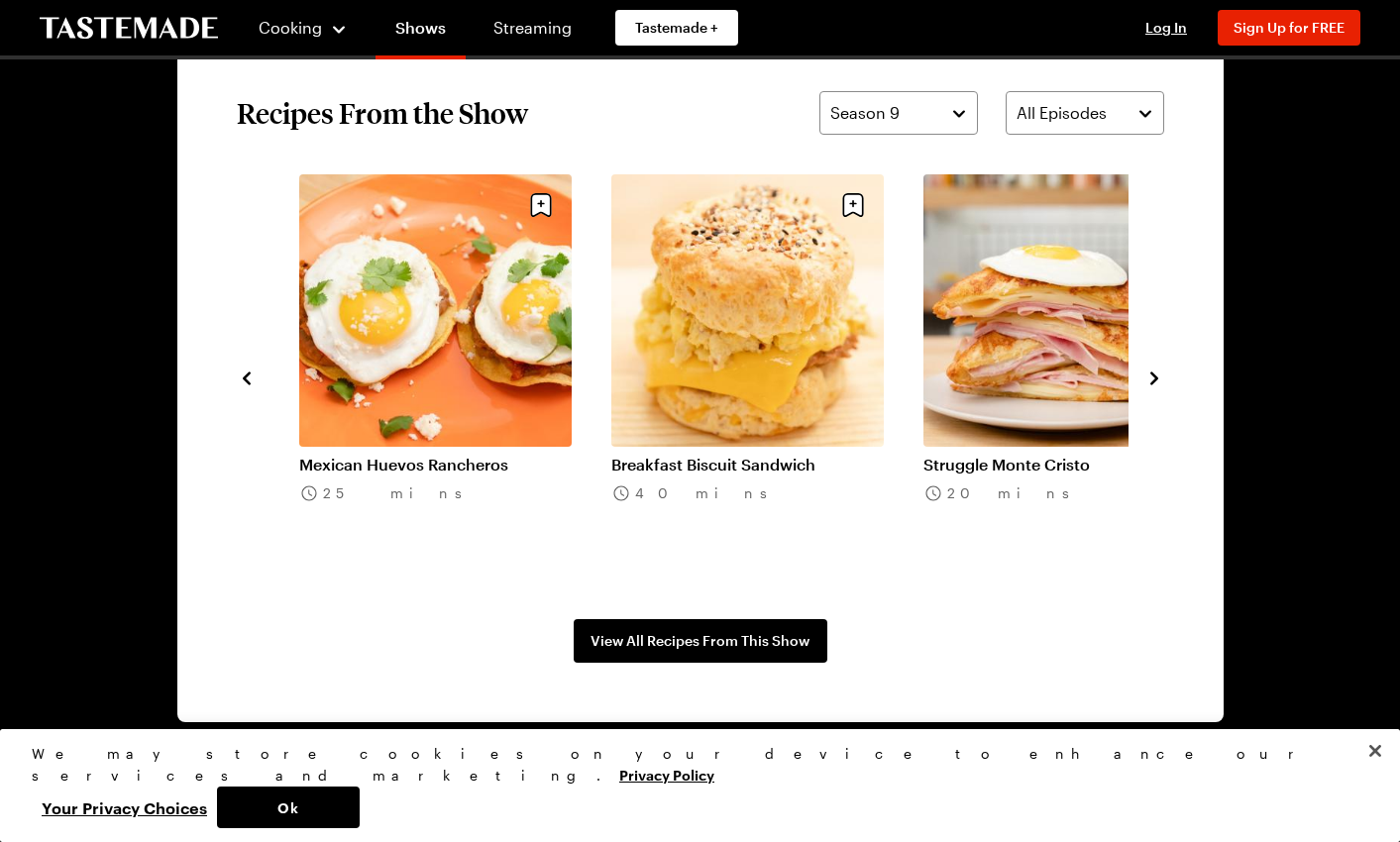click 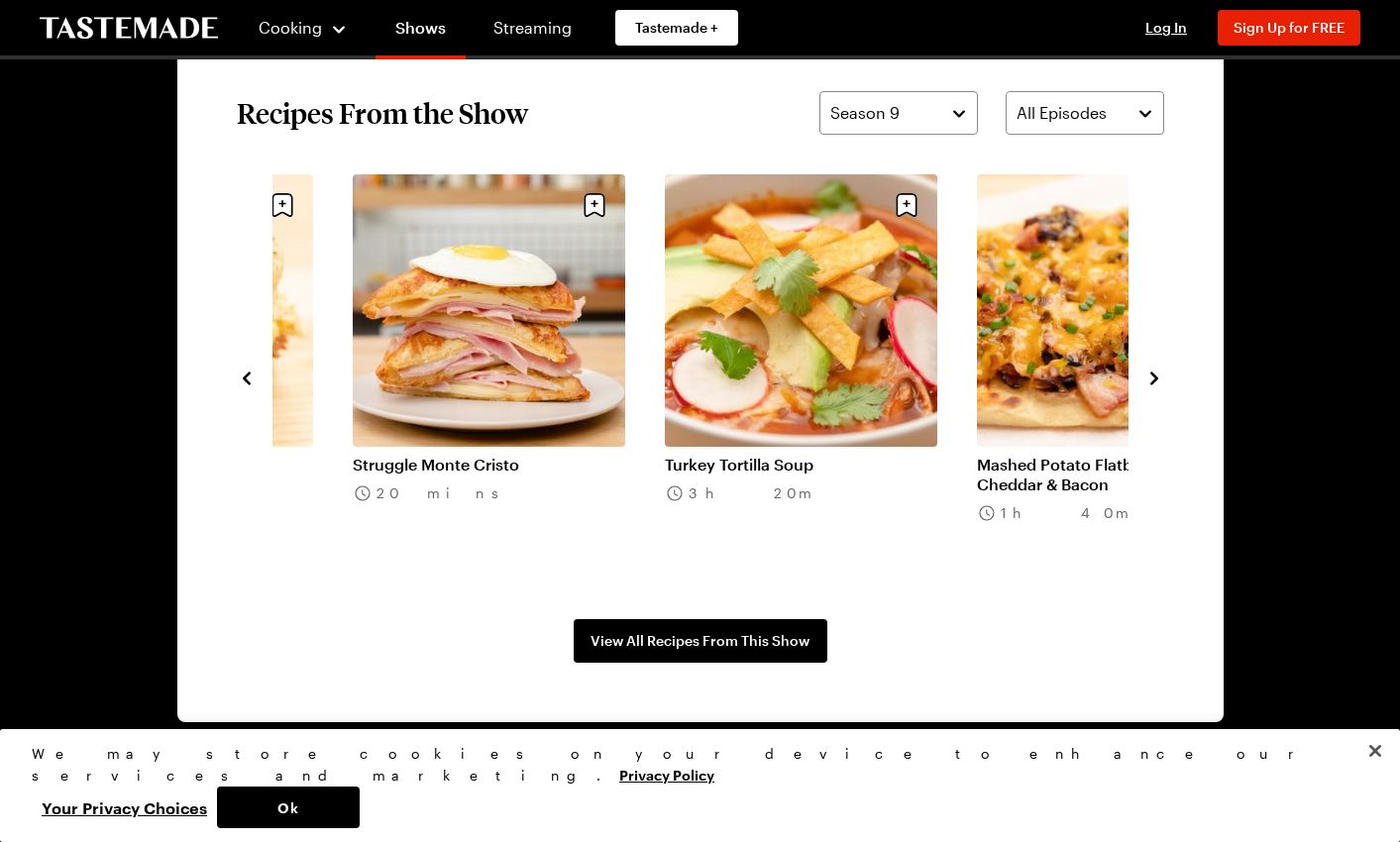 click 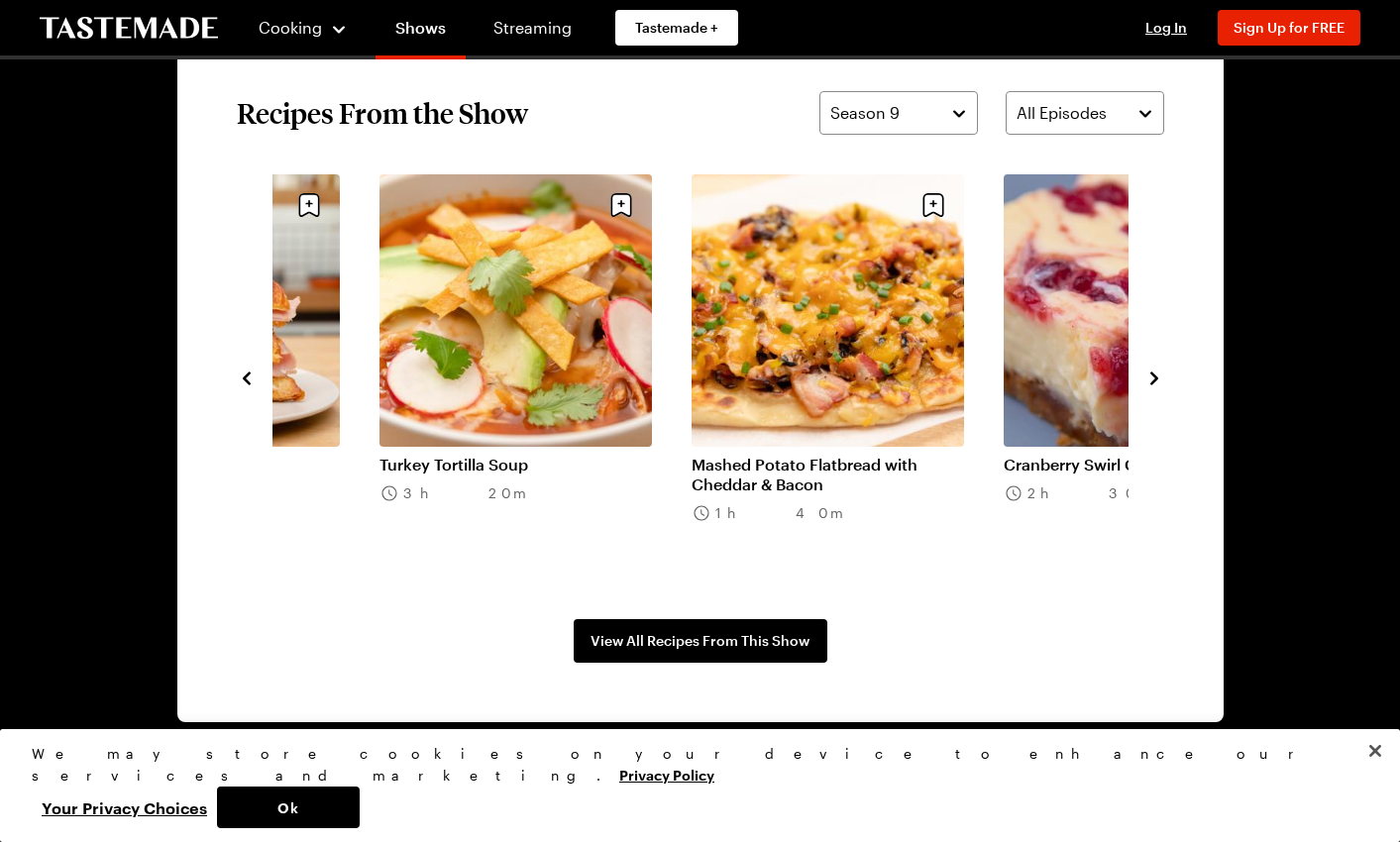 click 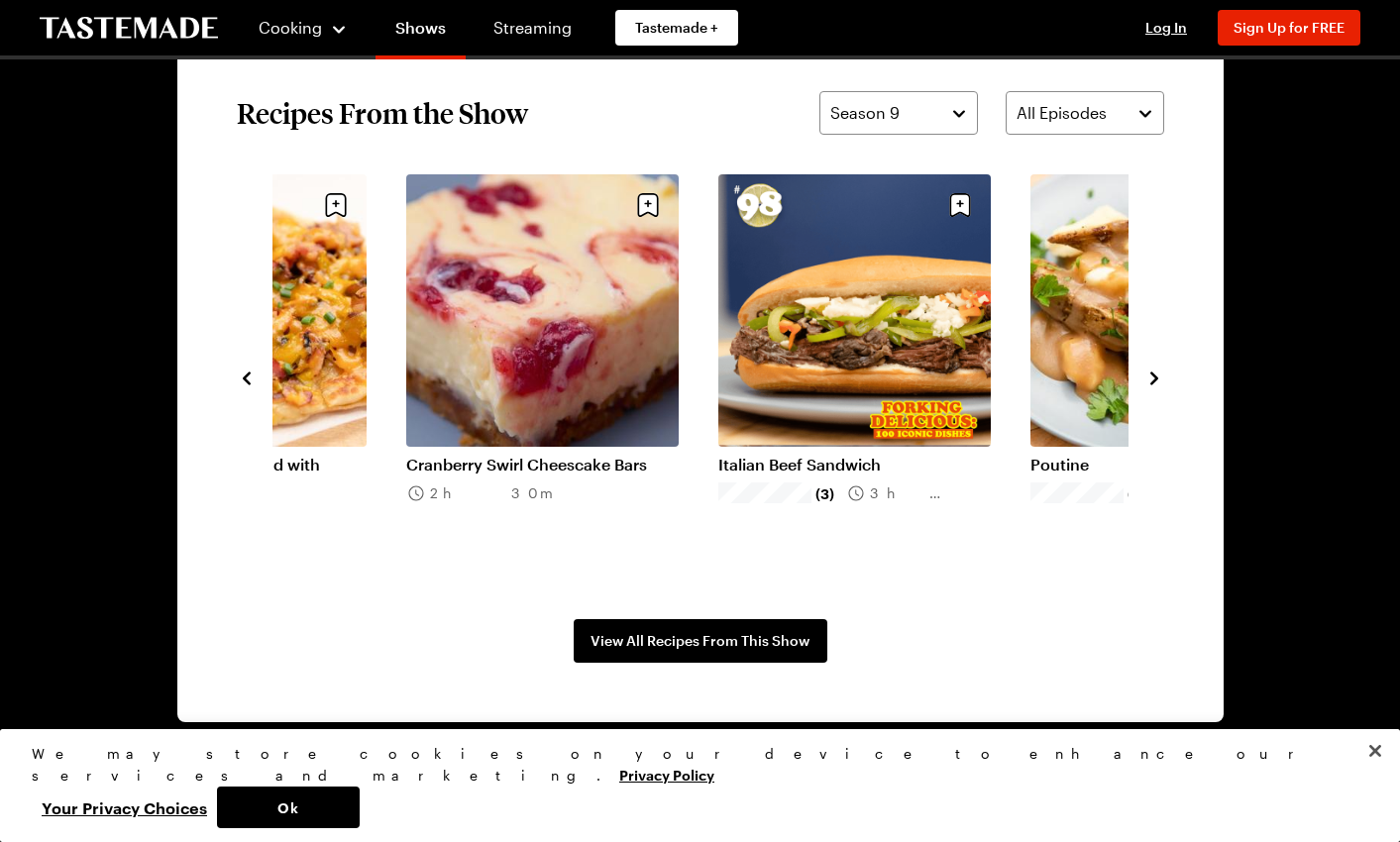 click 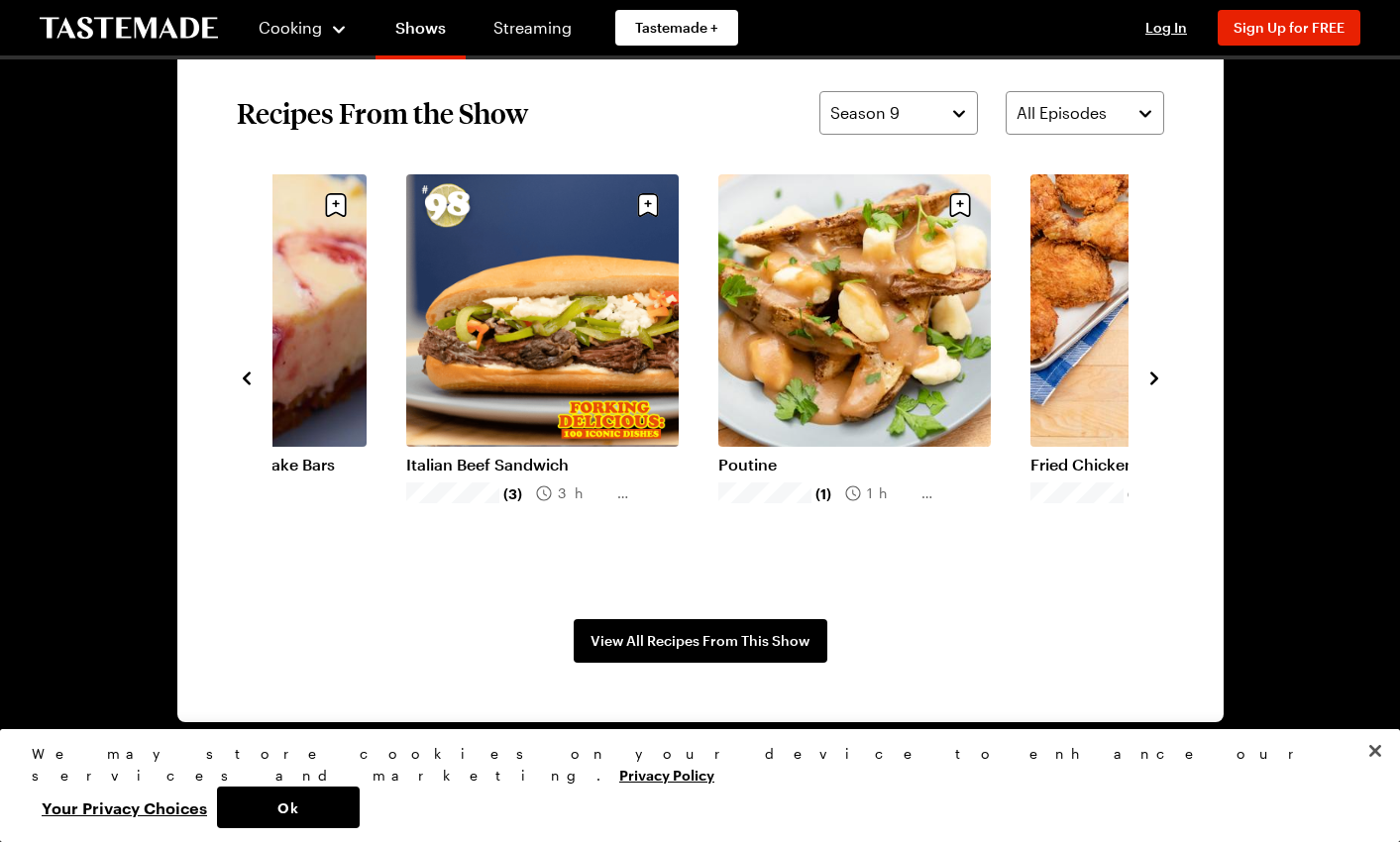 click 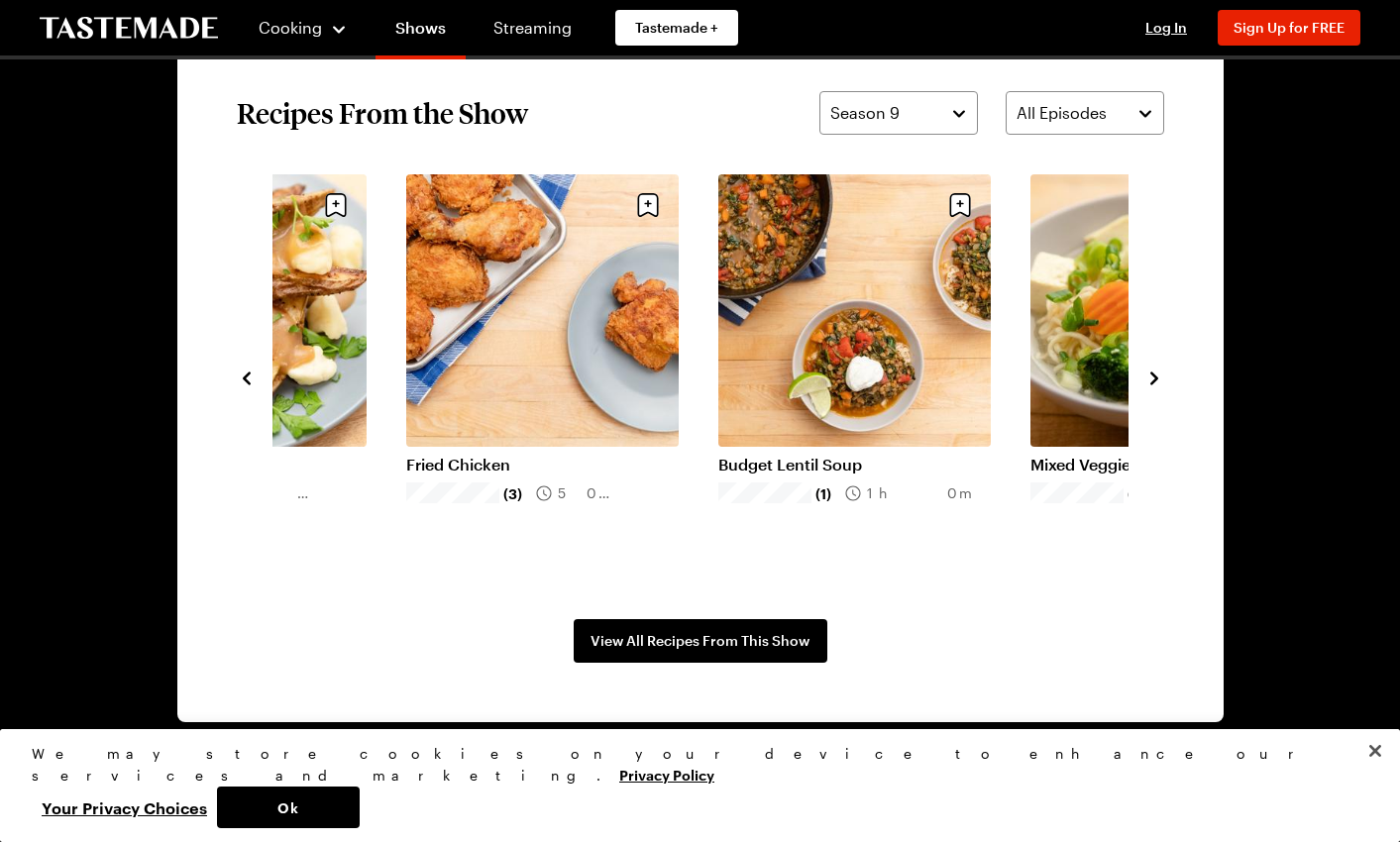 click 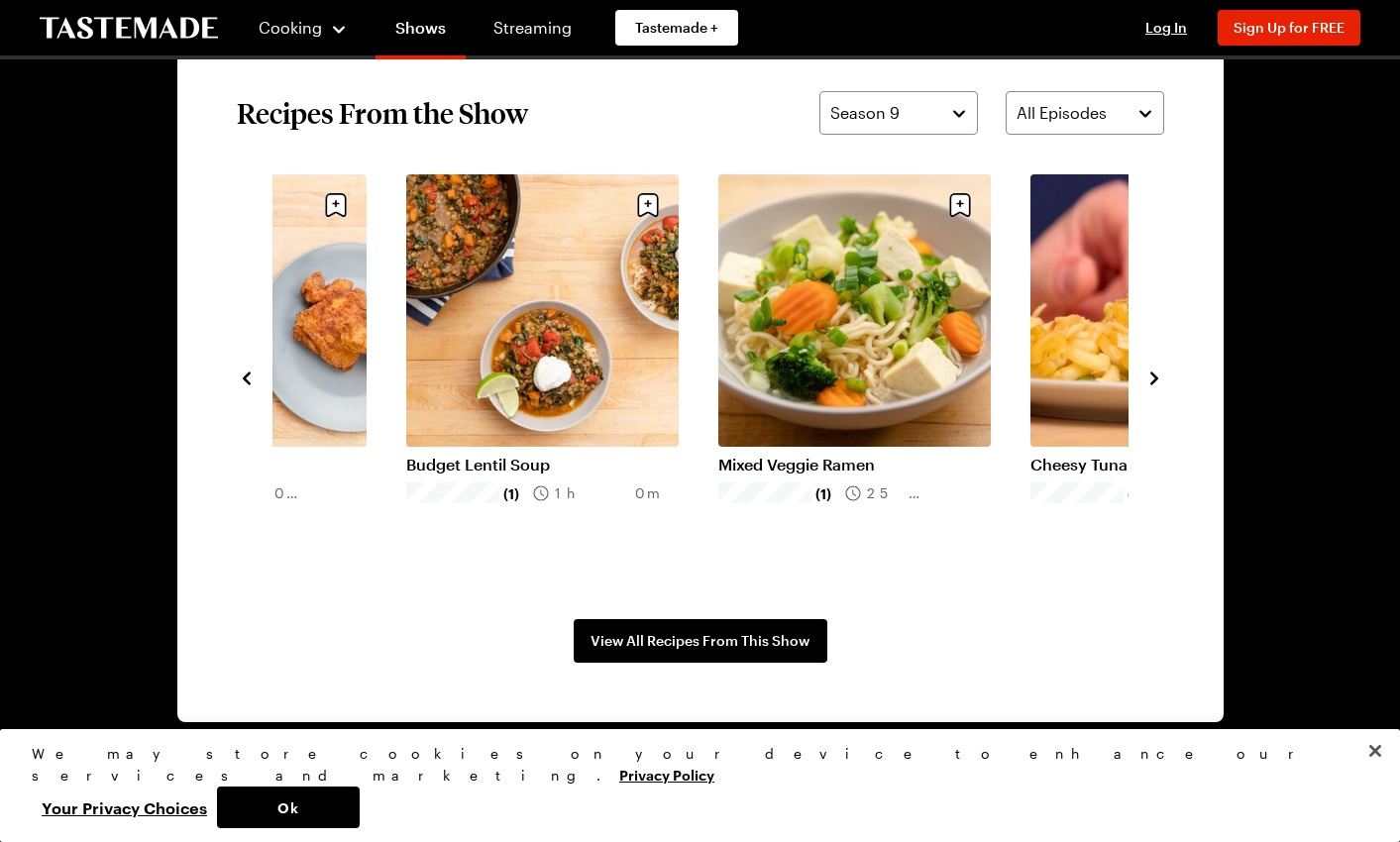 click 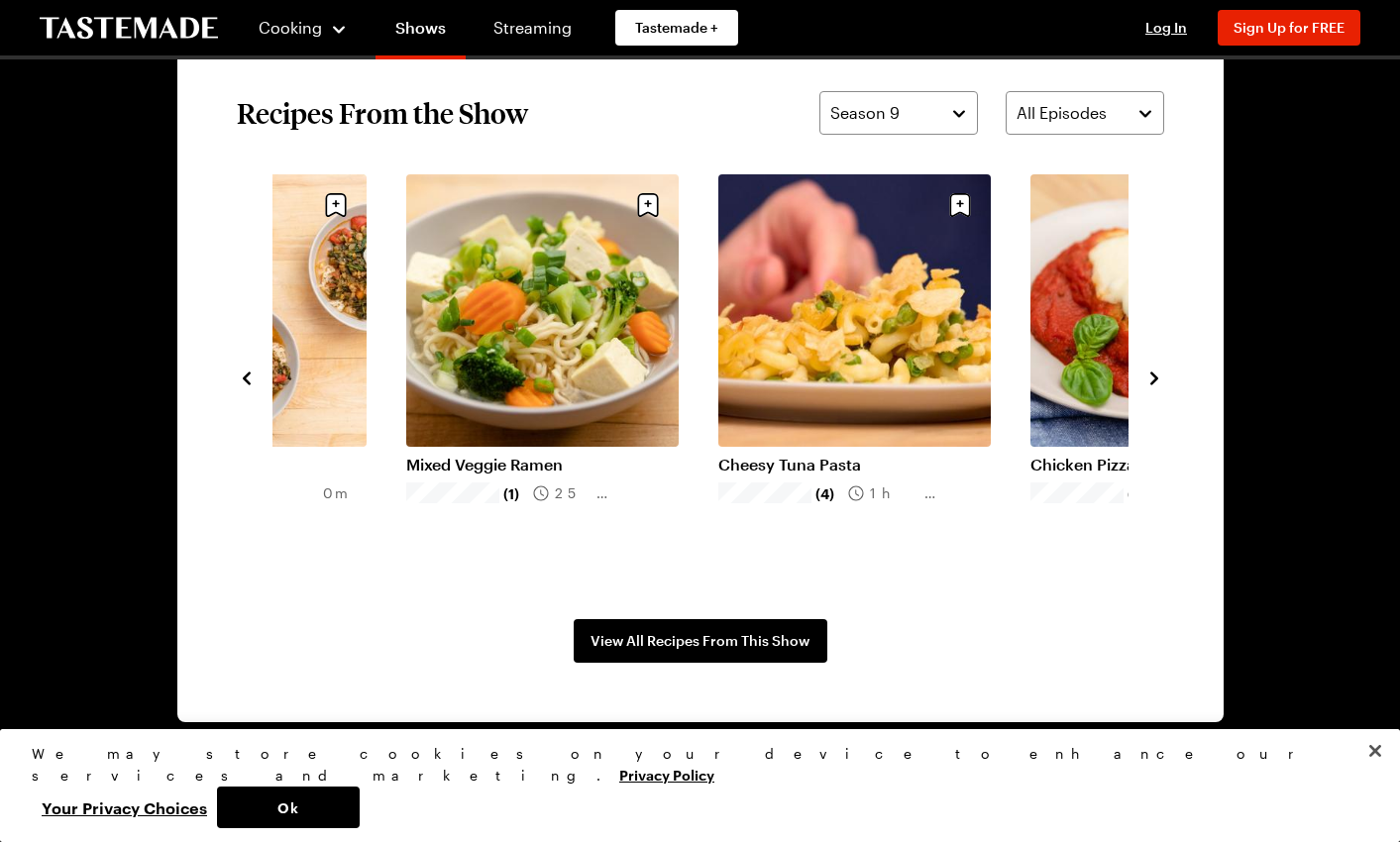 click 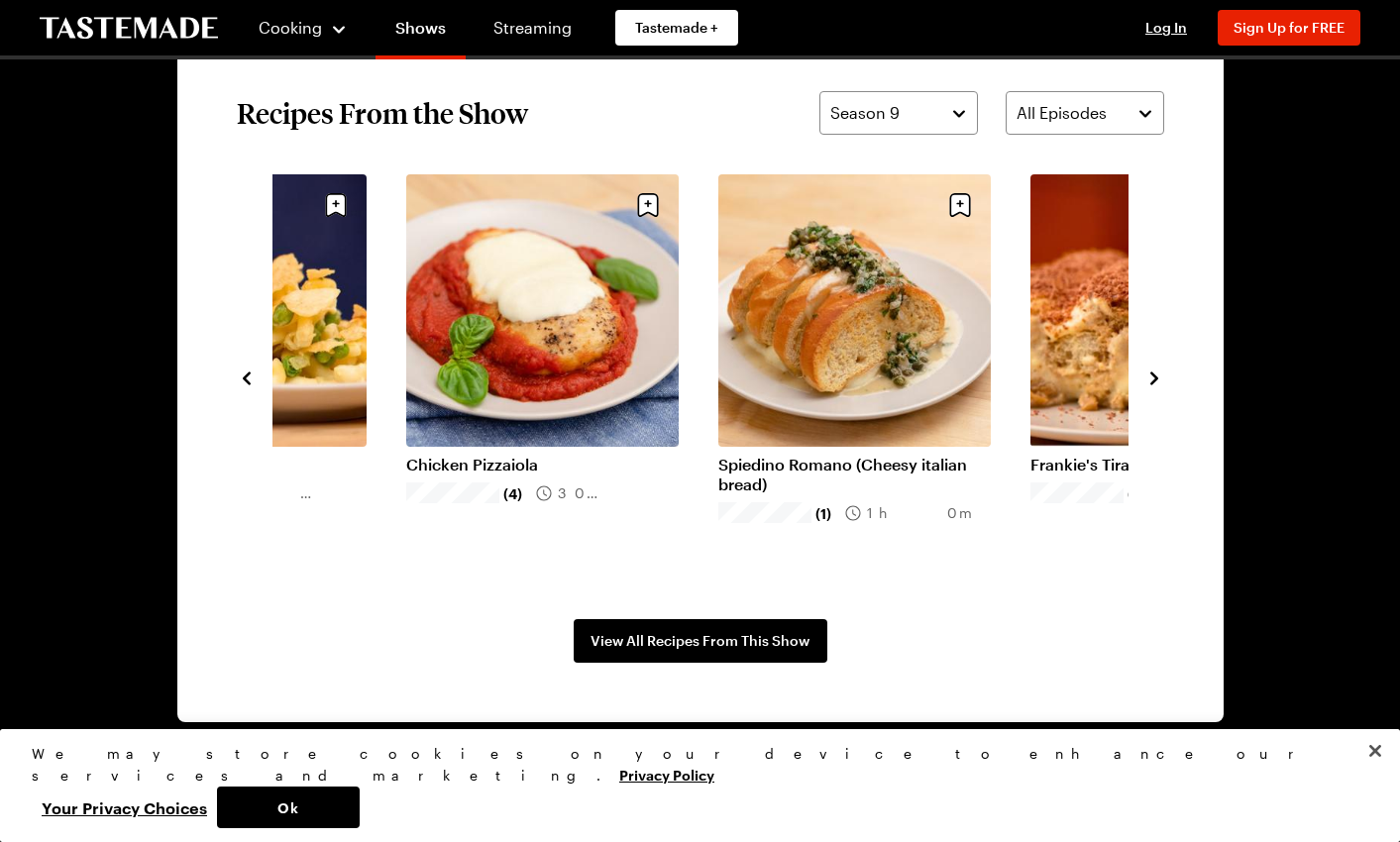 click 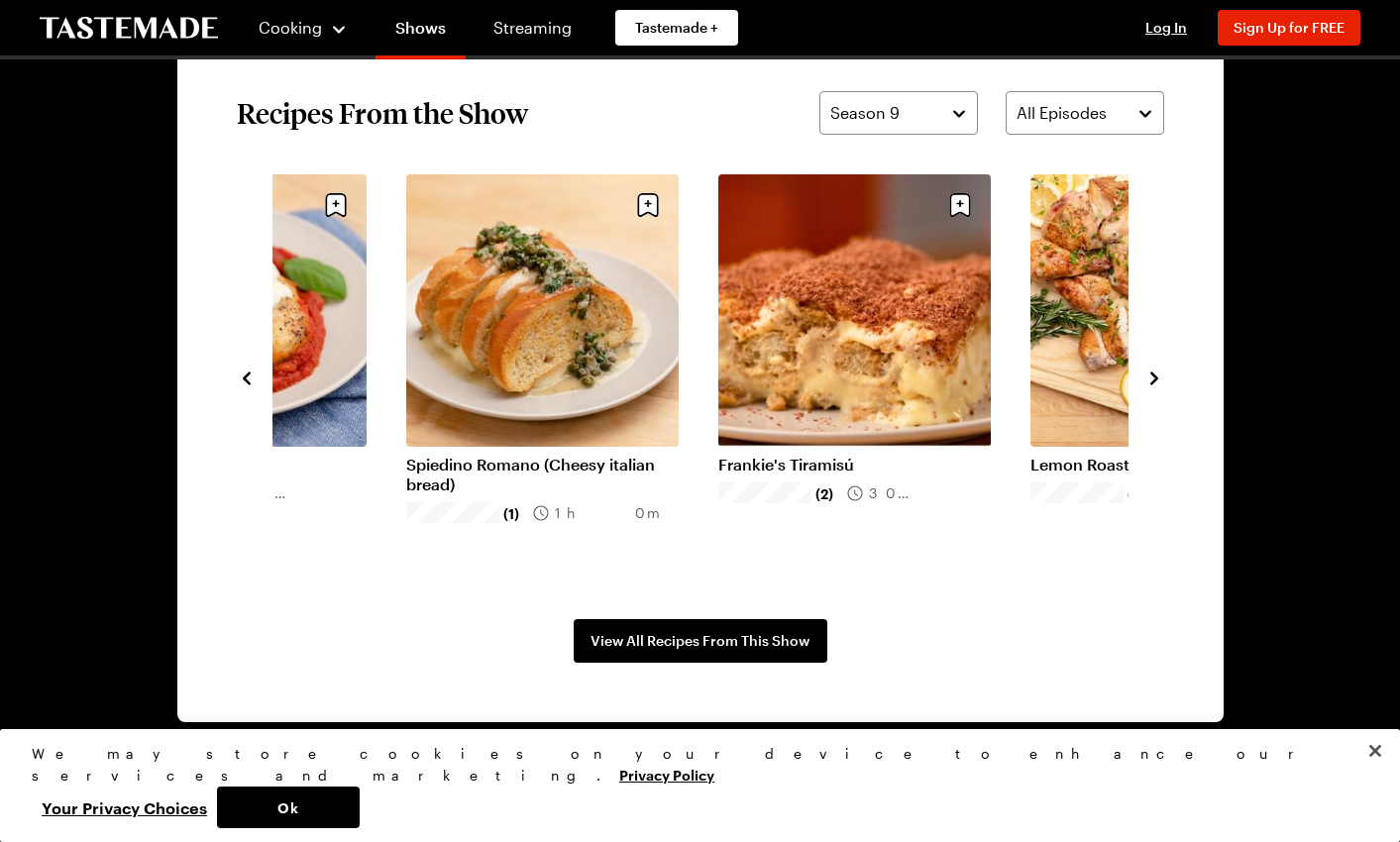 click 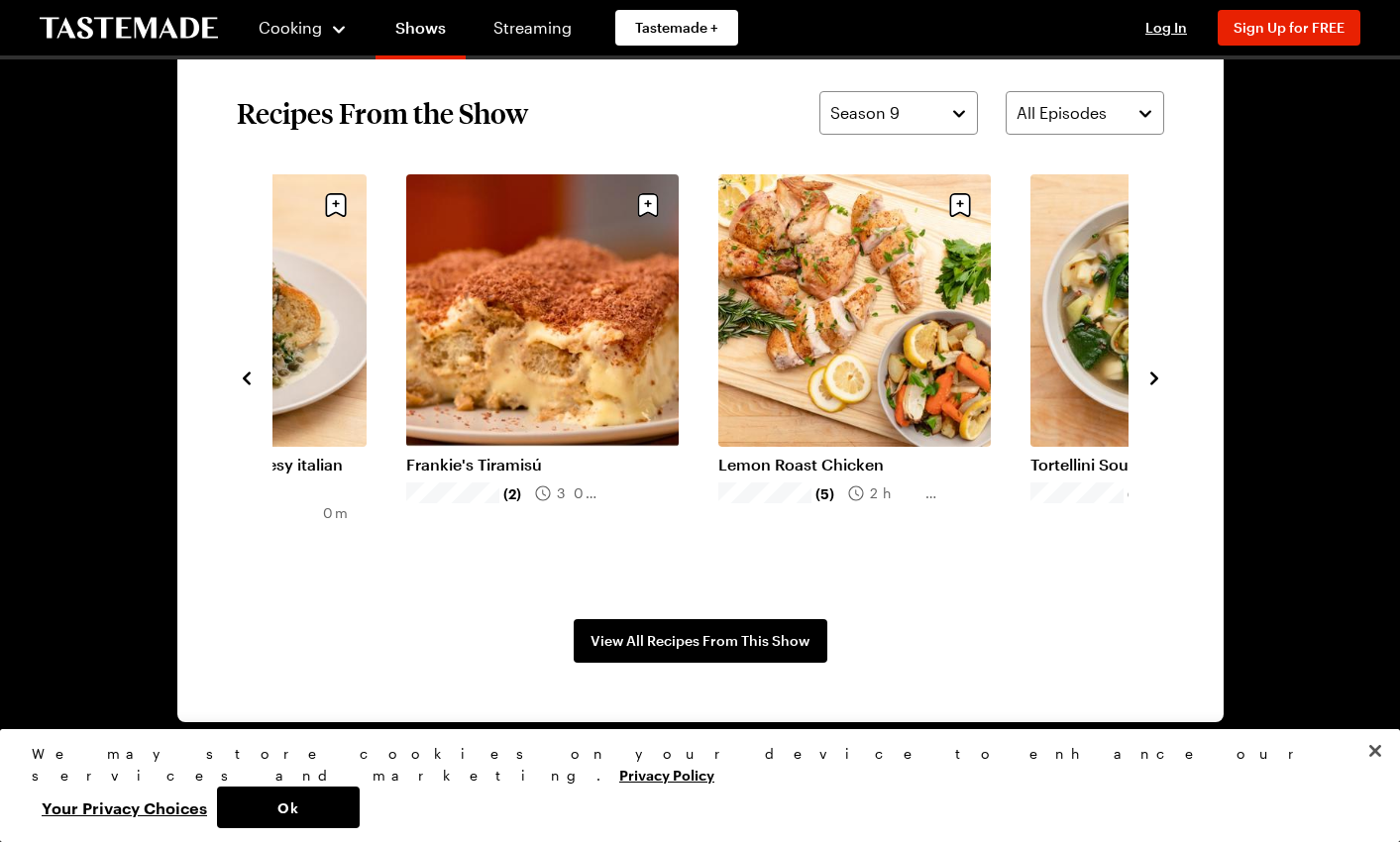 click 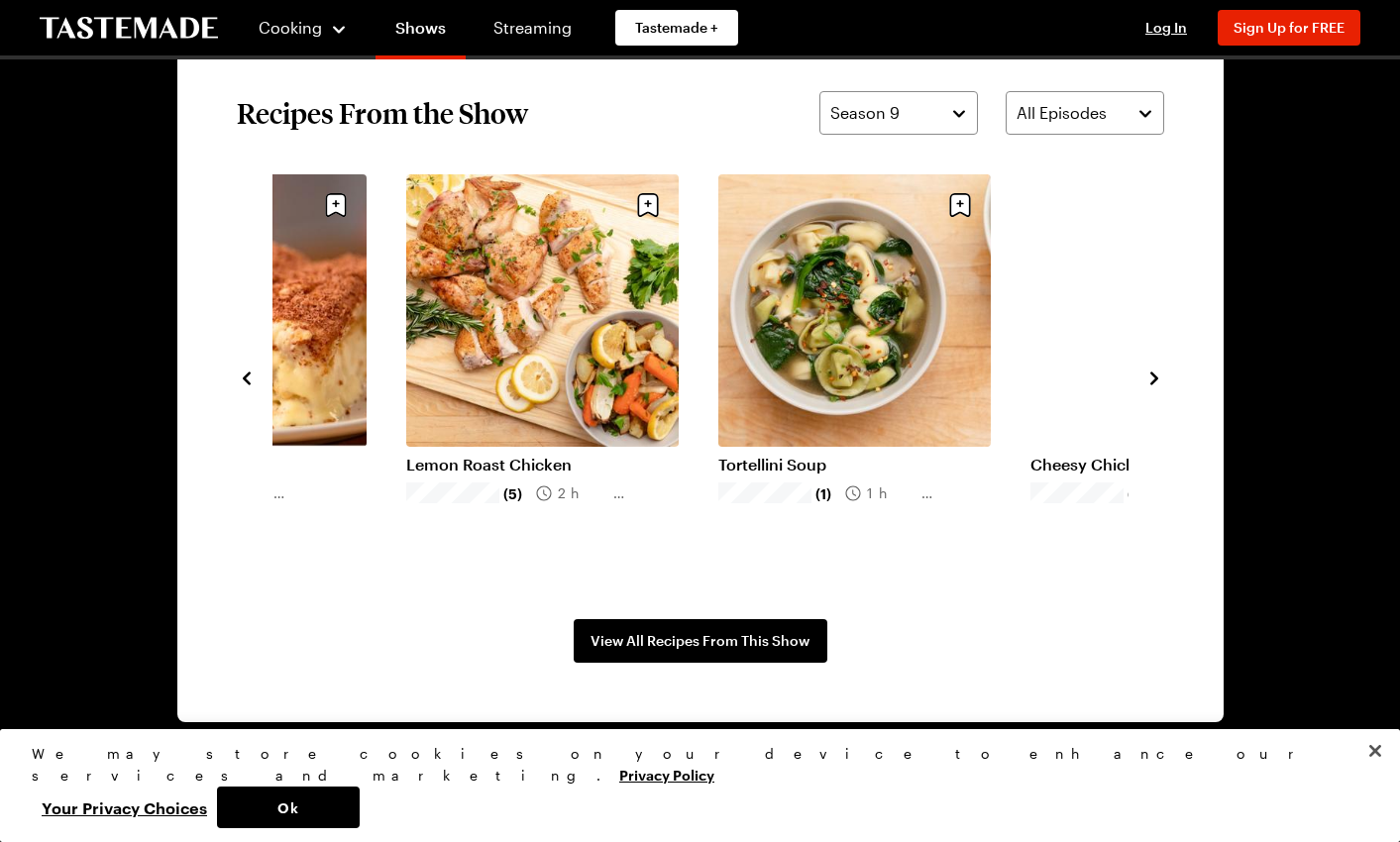 click 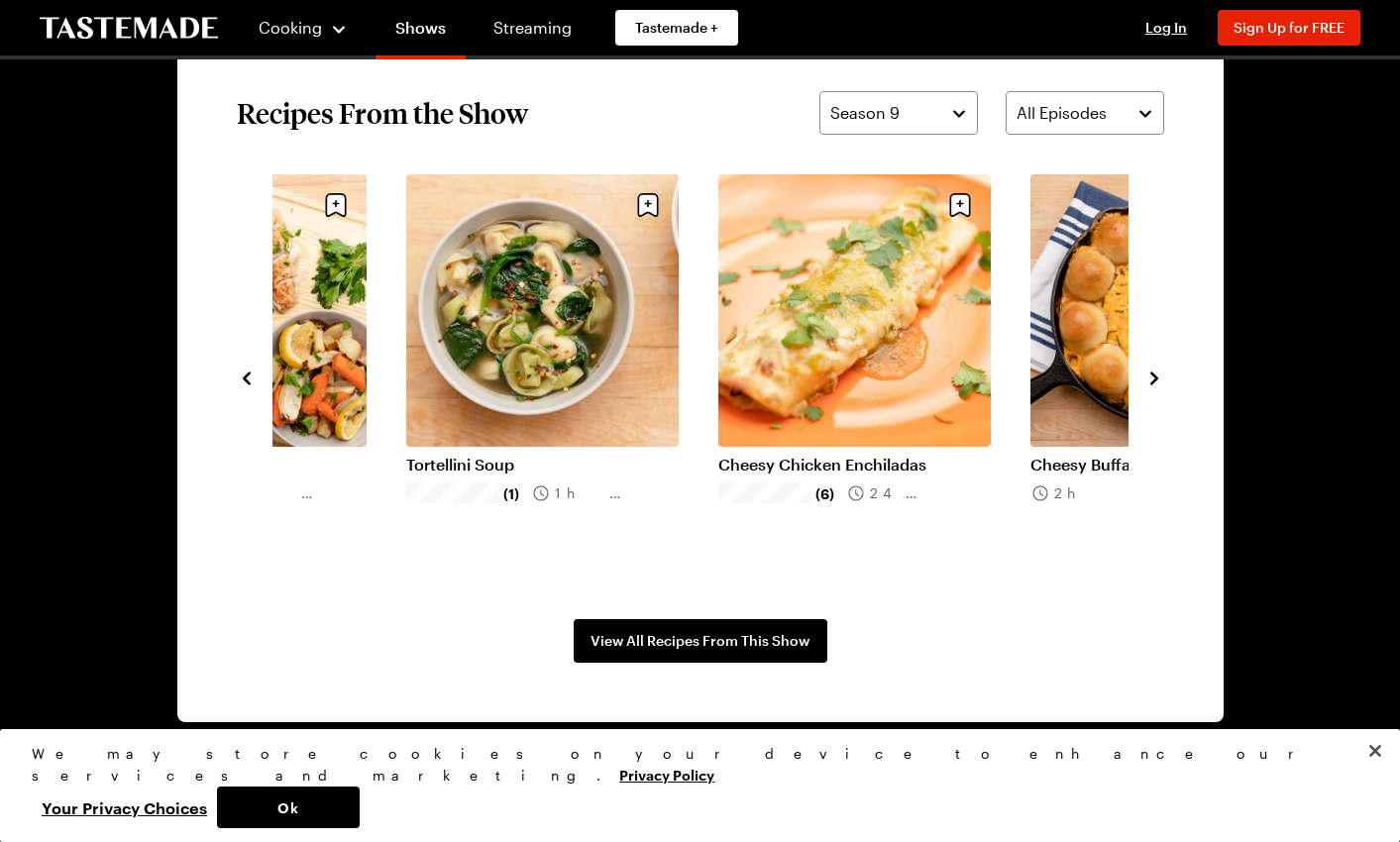 click 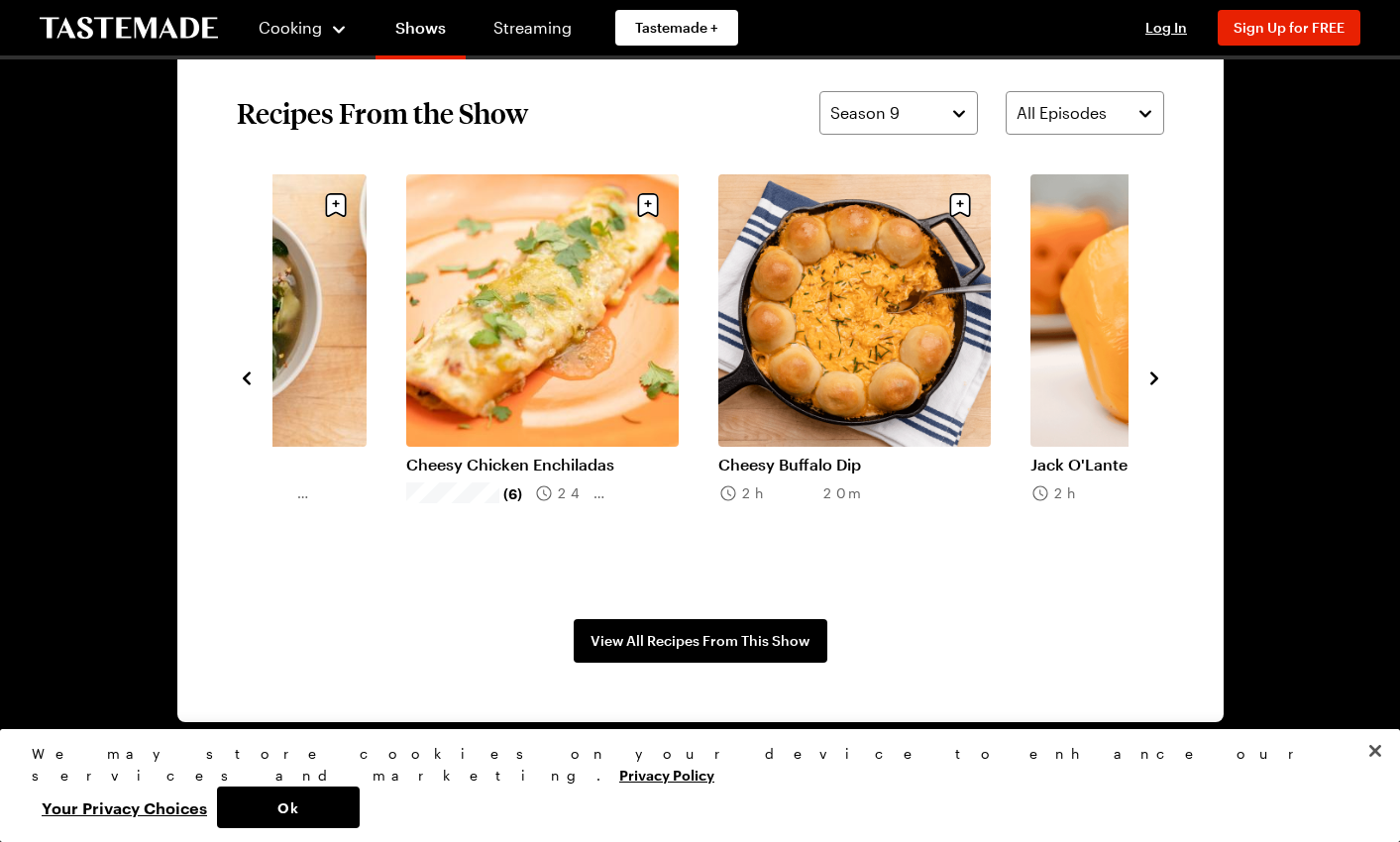 click 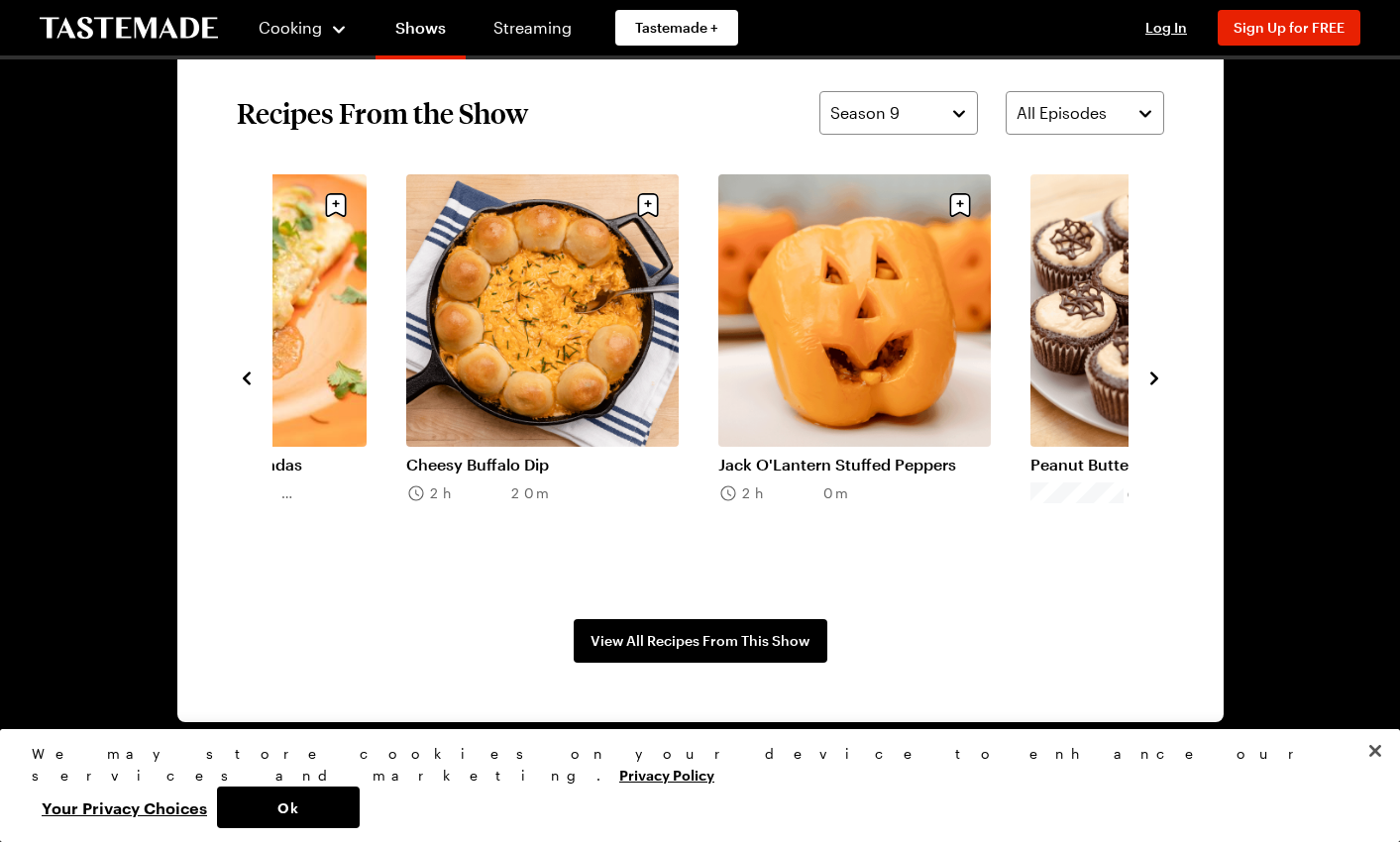 click 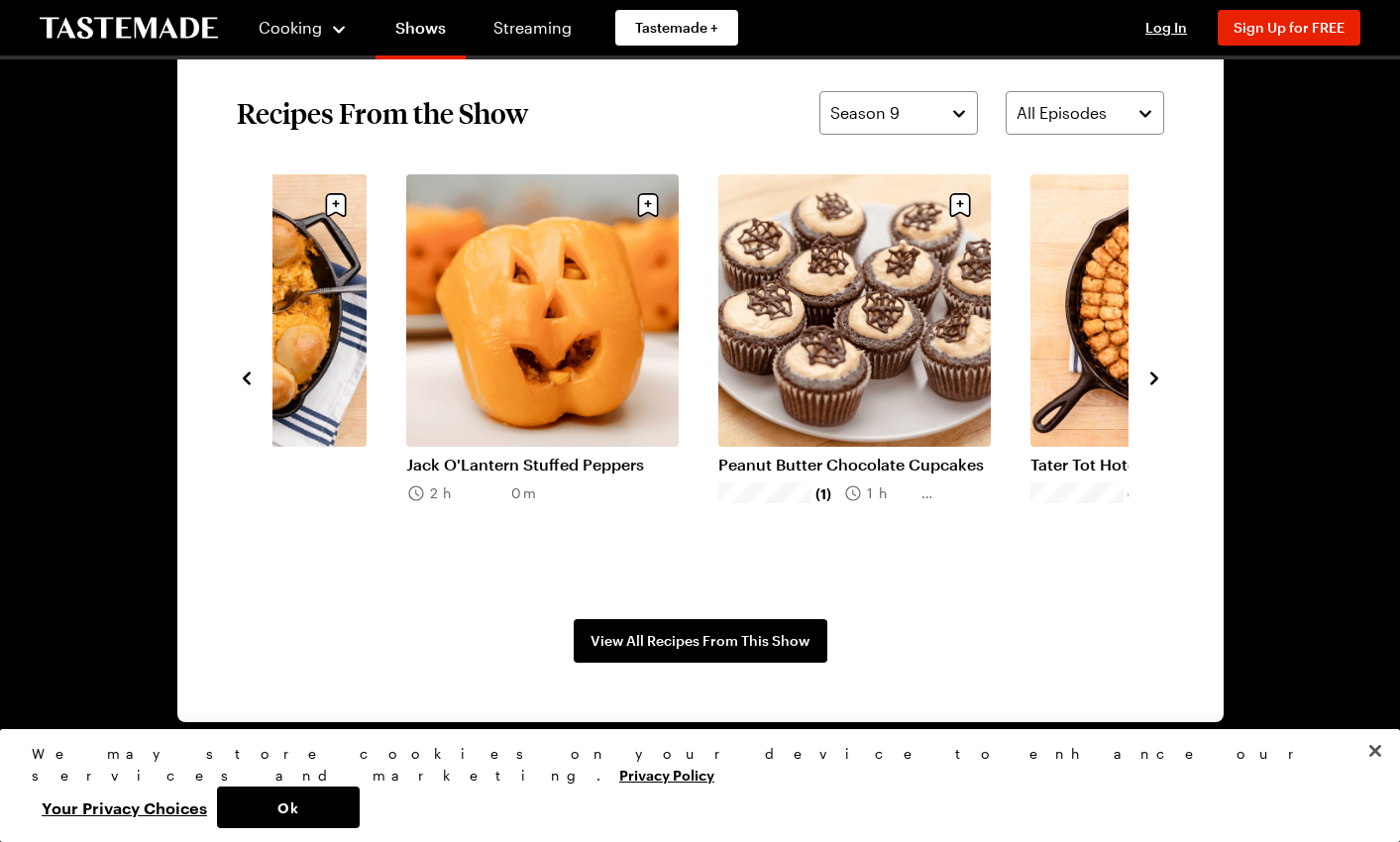 click 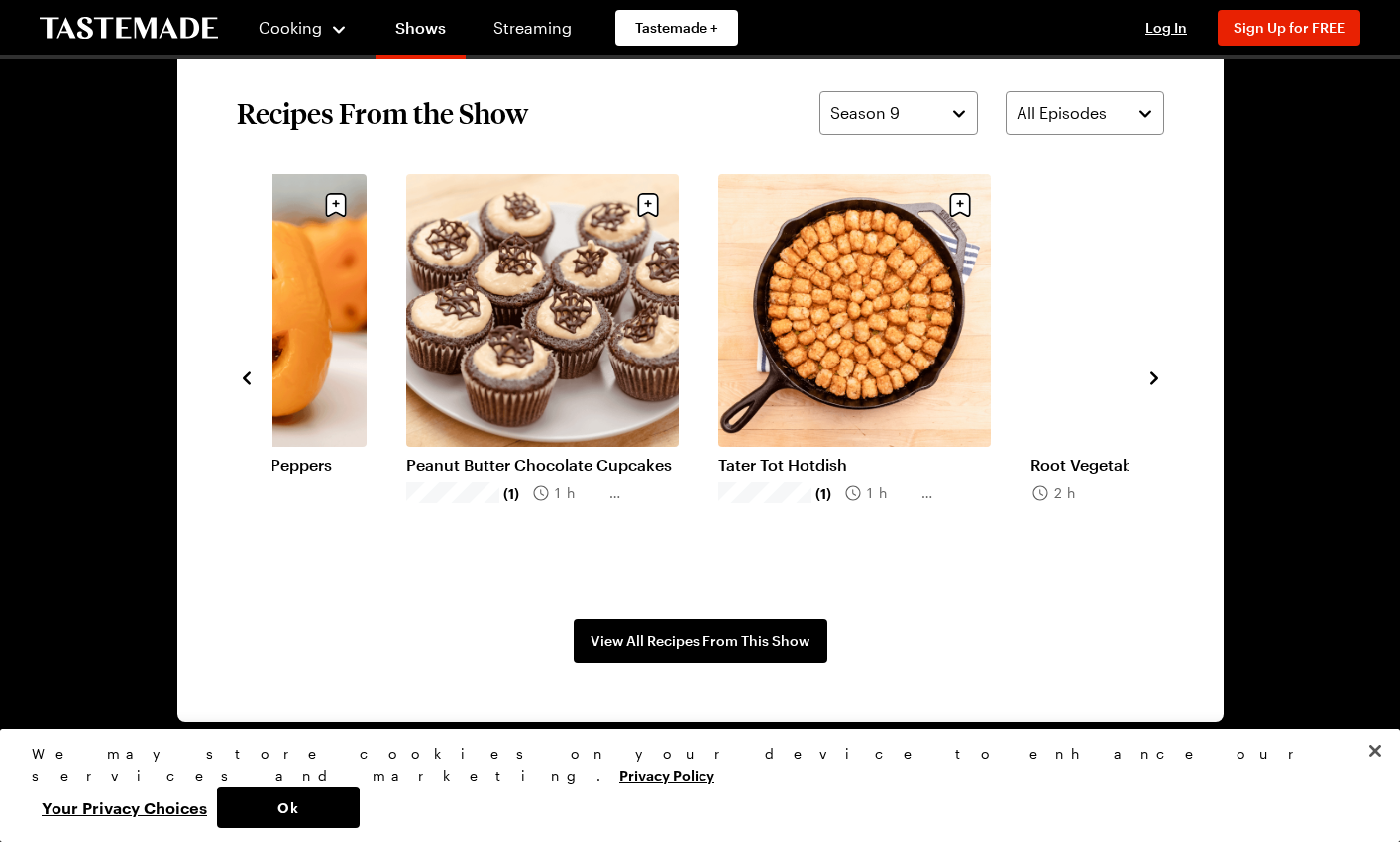 click 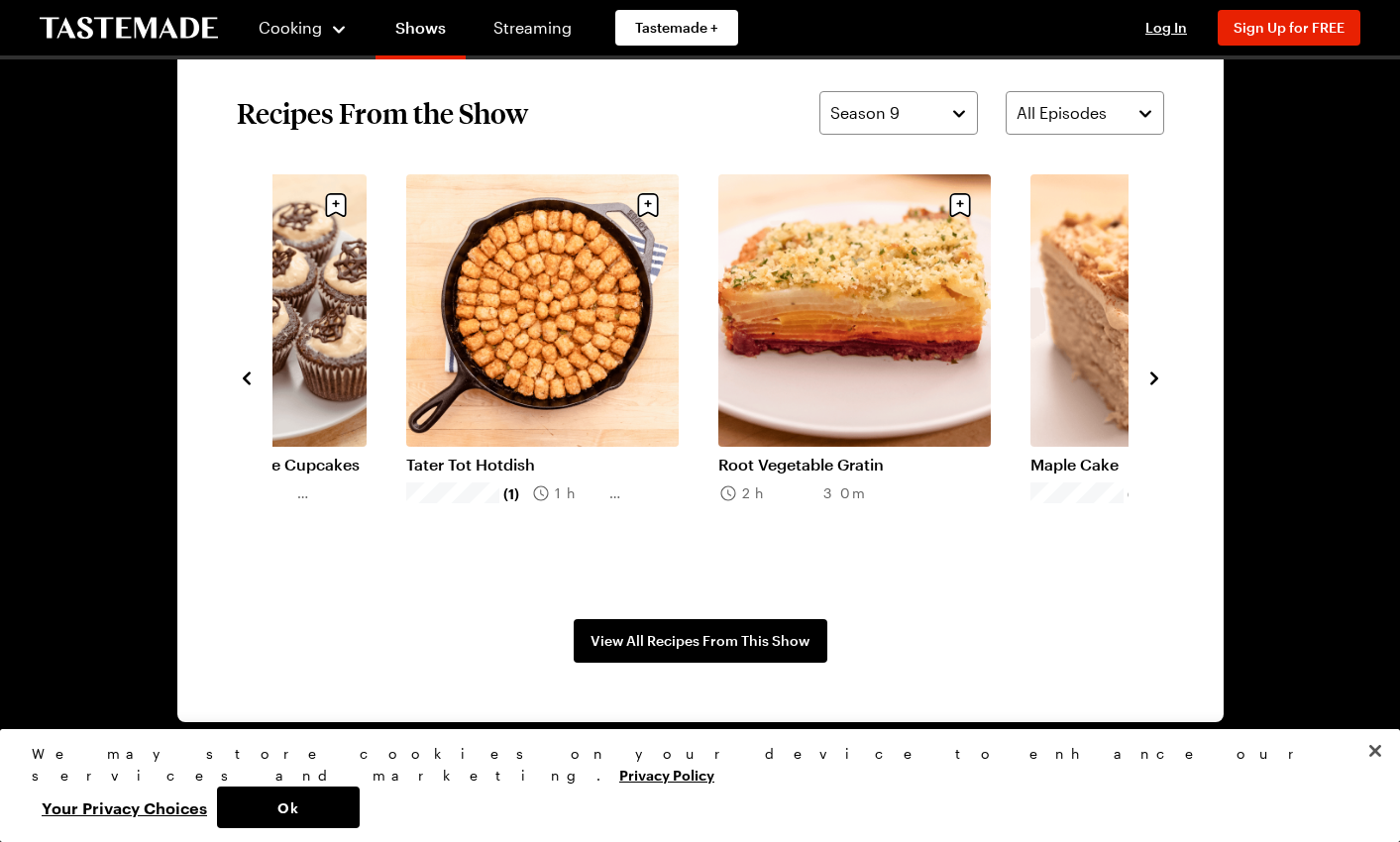 click 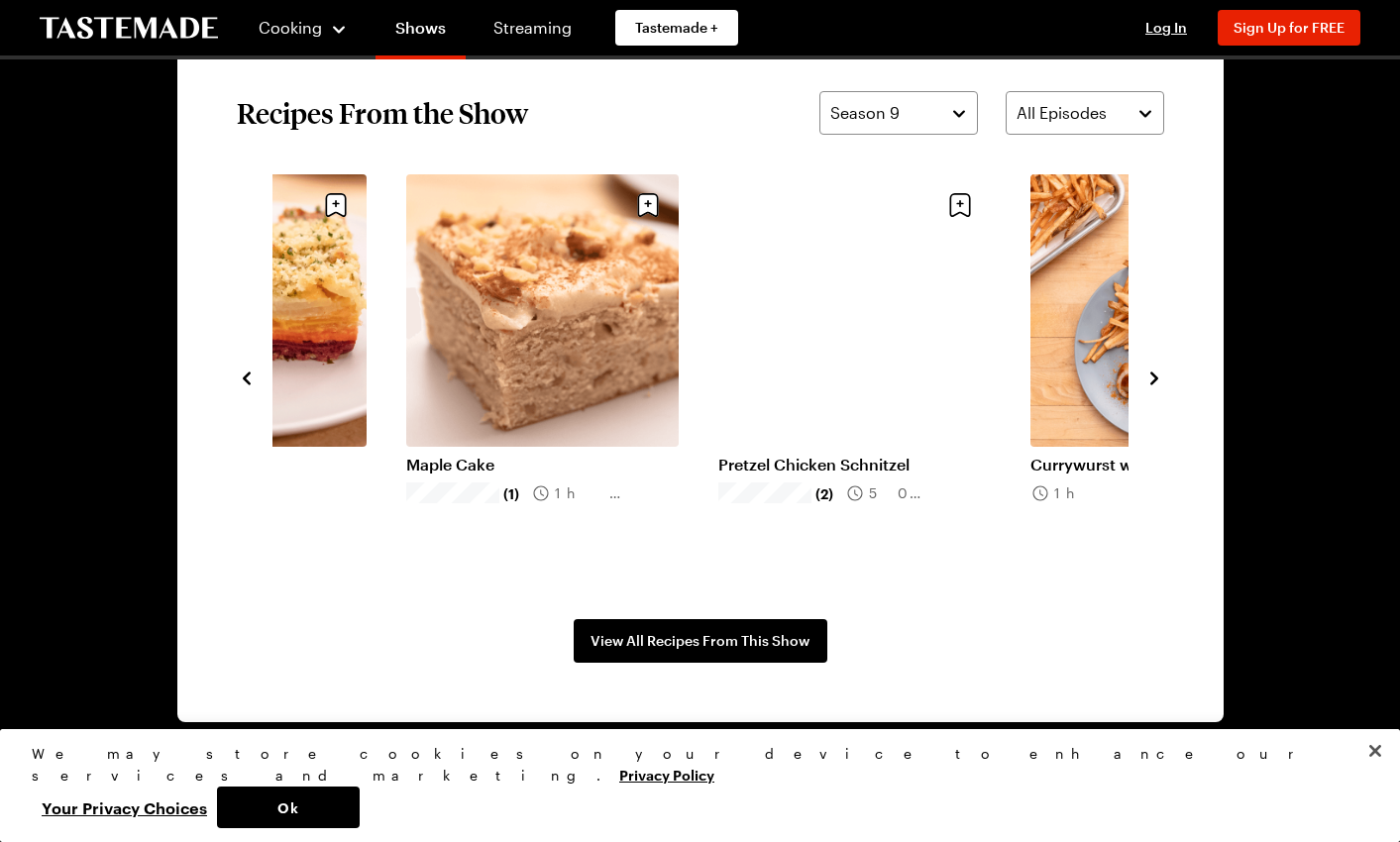 click 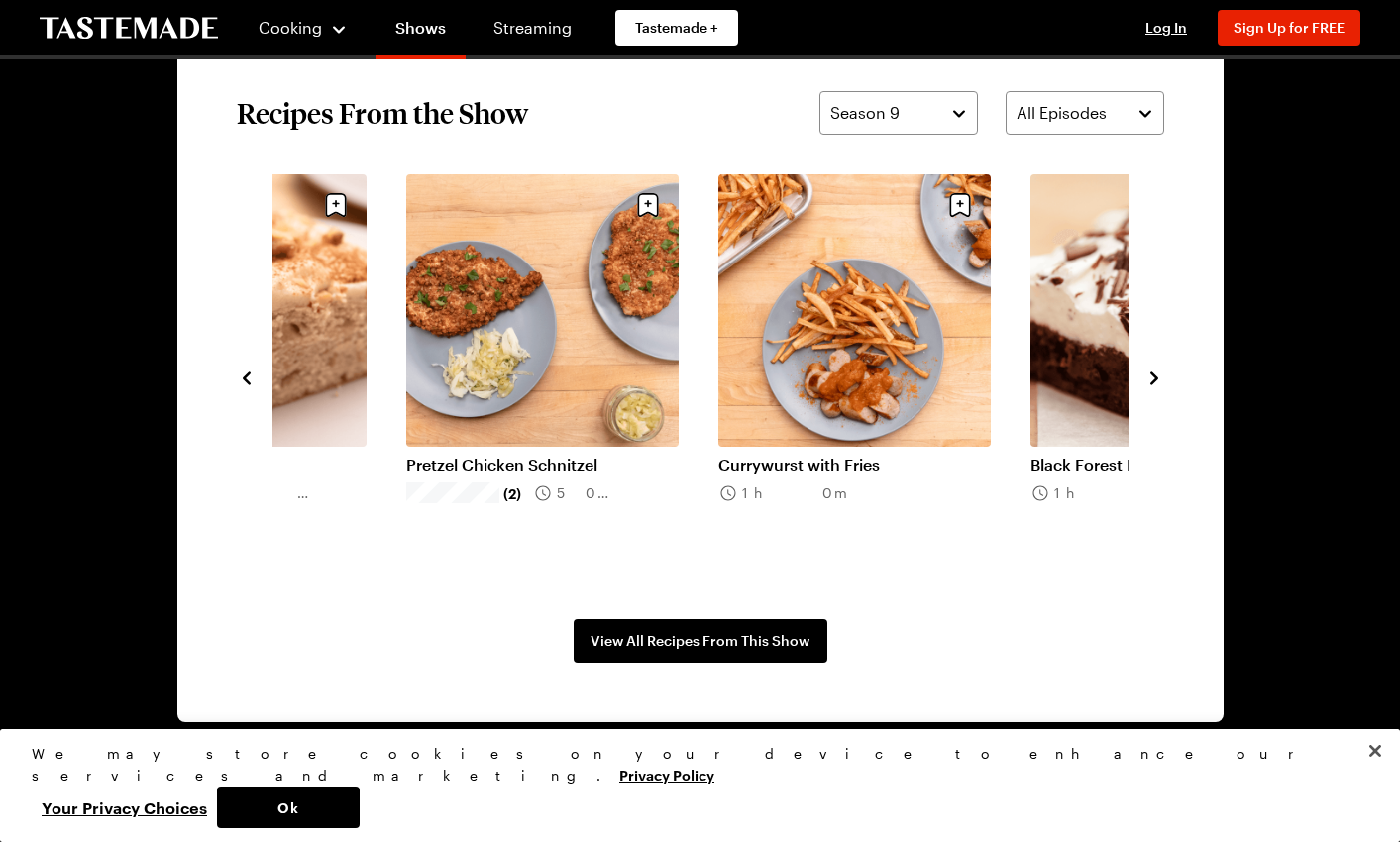 click on "Jack O'Lantern Stuffed Peppers 2h 0m Peanut Butter Chocolate Cupcakes (1) 1h 30m Tater Tot Hotdish (1) 1h 30m Root Vegetable Gratin 2h 30m Maple Cake (1) 1h 15m Pretzel Chicken Schnitzel (2) 50 mins Currywurst with Fries 1h 0m Black Forest Brownies 1h 10m New York Style Pizza (3) 1h 20m Chicago Deep Dish Pizza (1) 2h 40m Frankie's Focaccia Pizza (2) 2h 40m Pesto Twist Tree (1) 1h 15m Summer Herb Cheese Ball with Christmas Caponata (1) 50 mins" at bounding box center [700, 376] 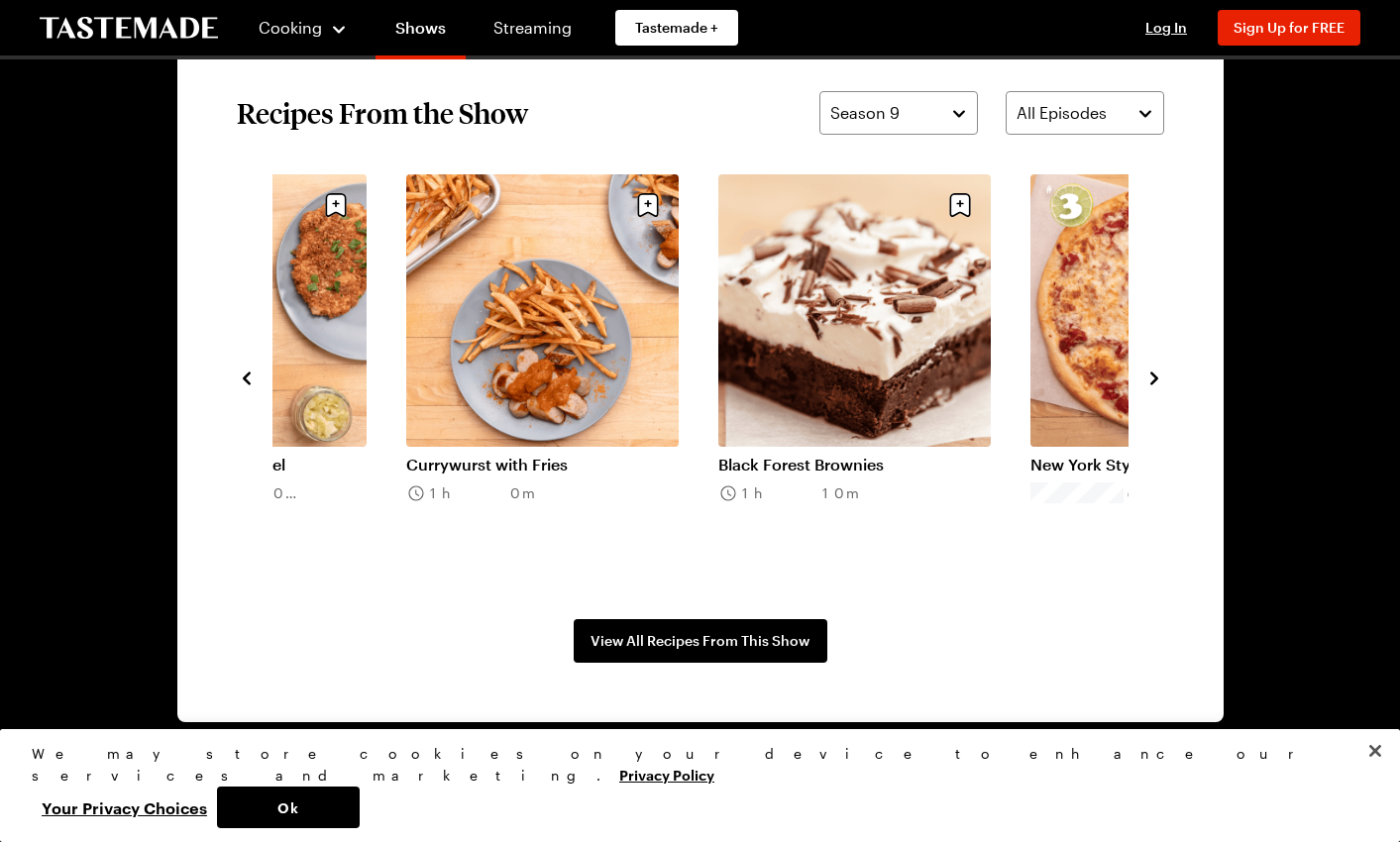click 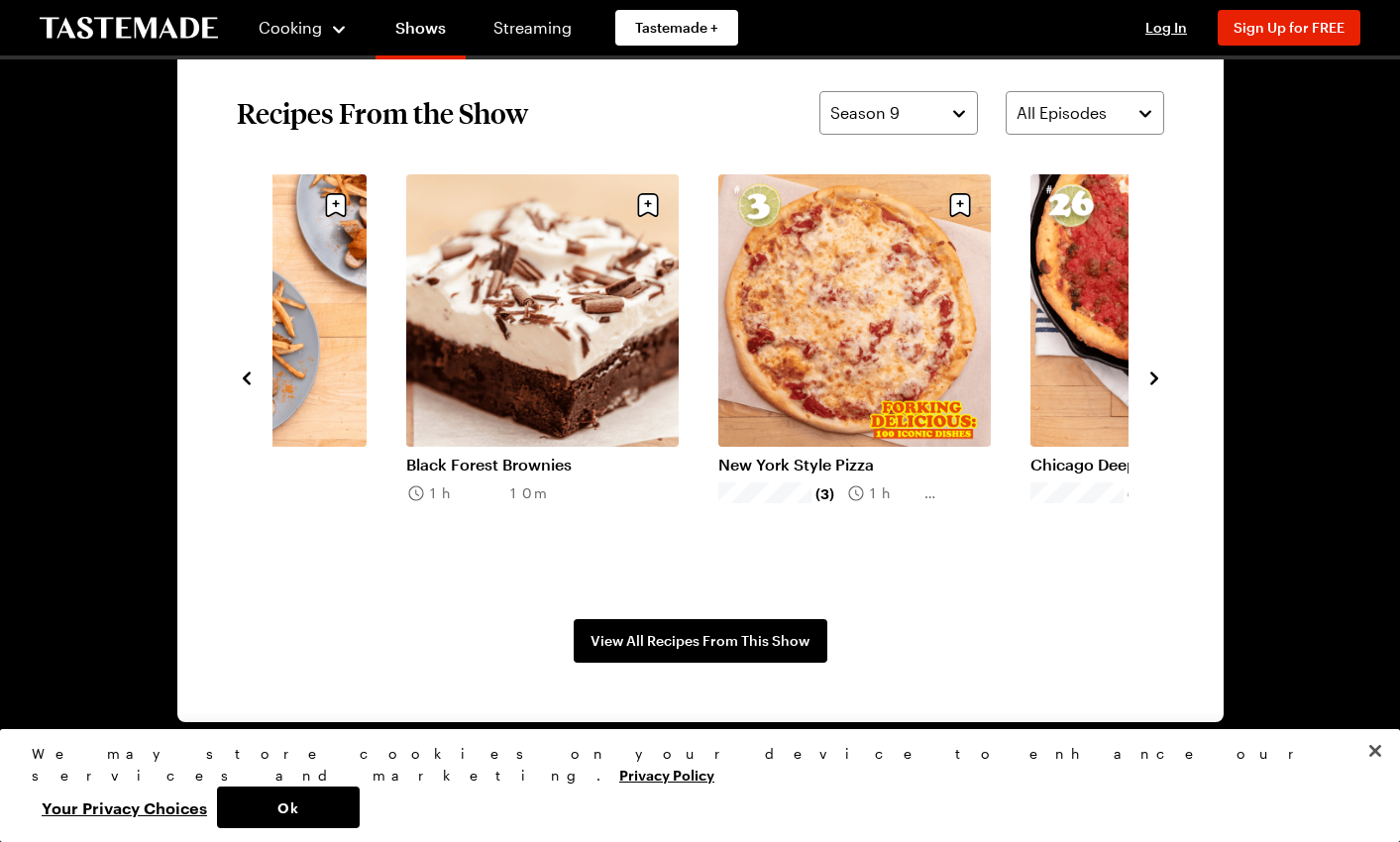 click 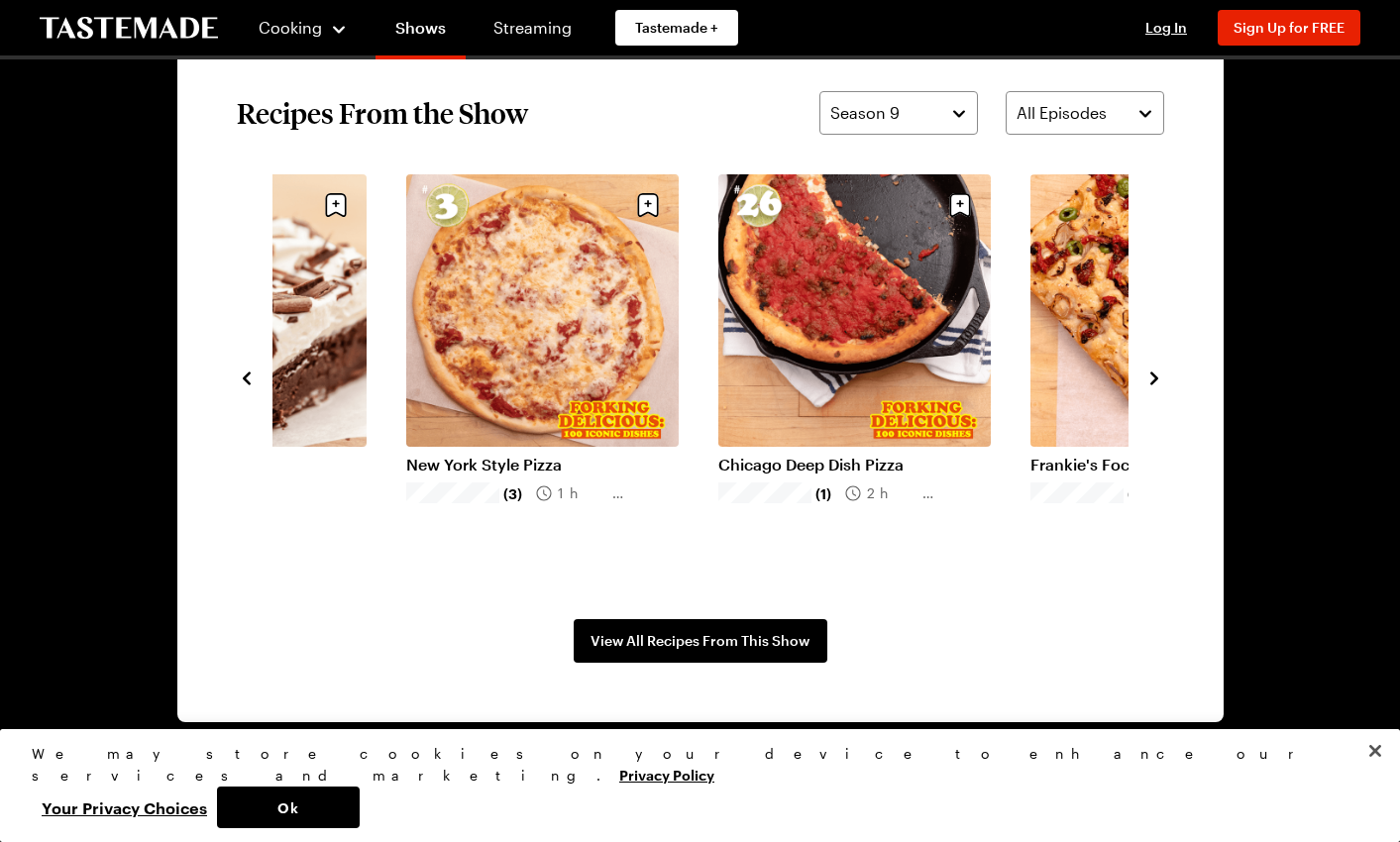 click 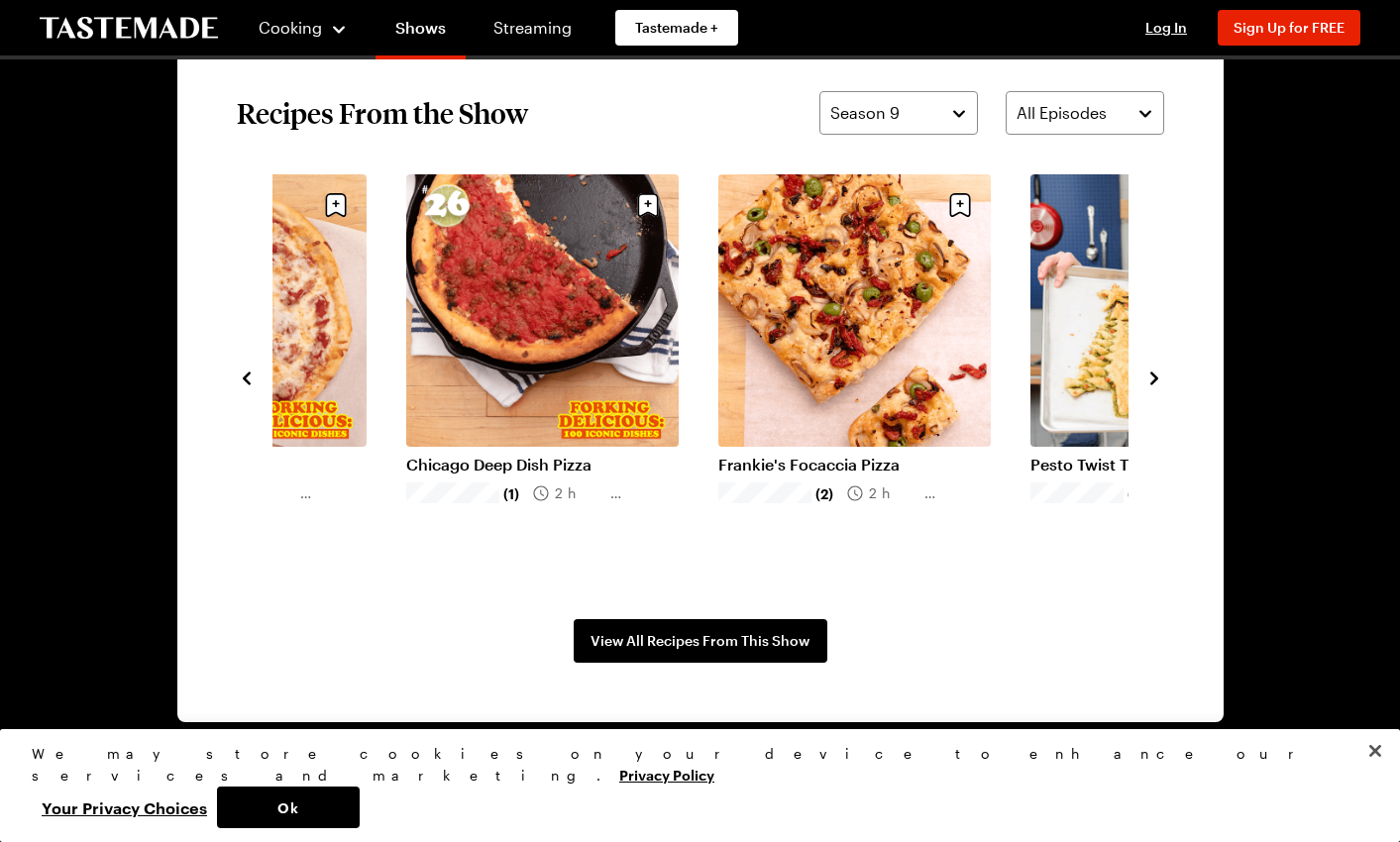 click 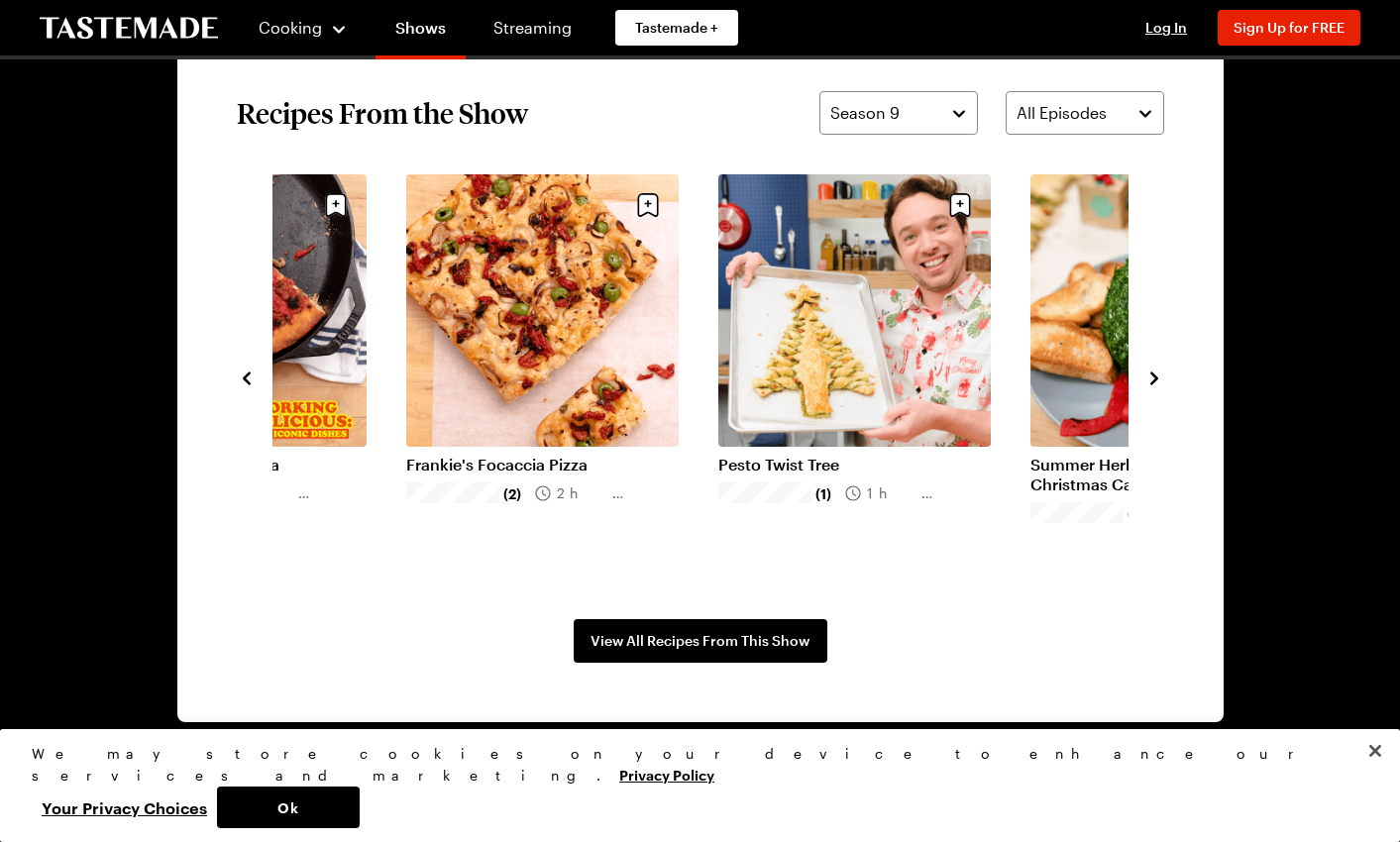 click 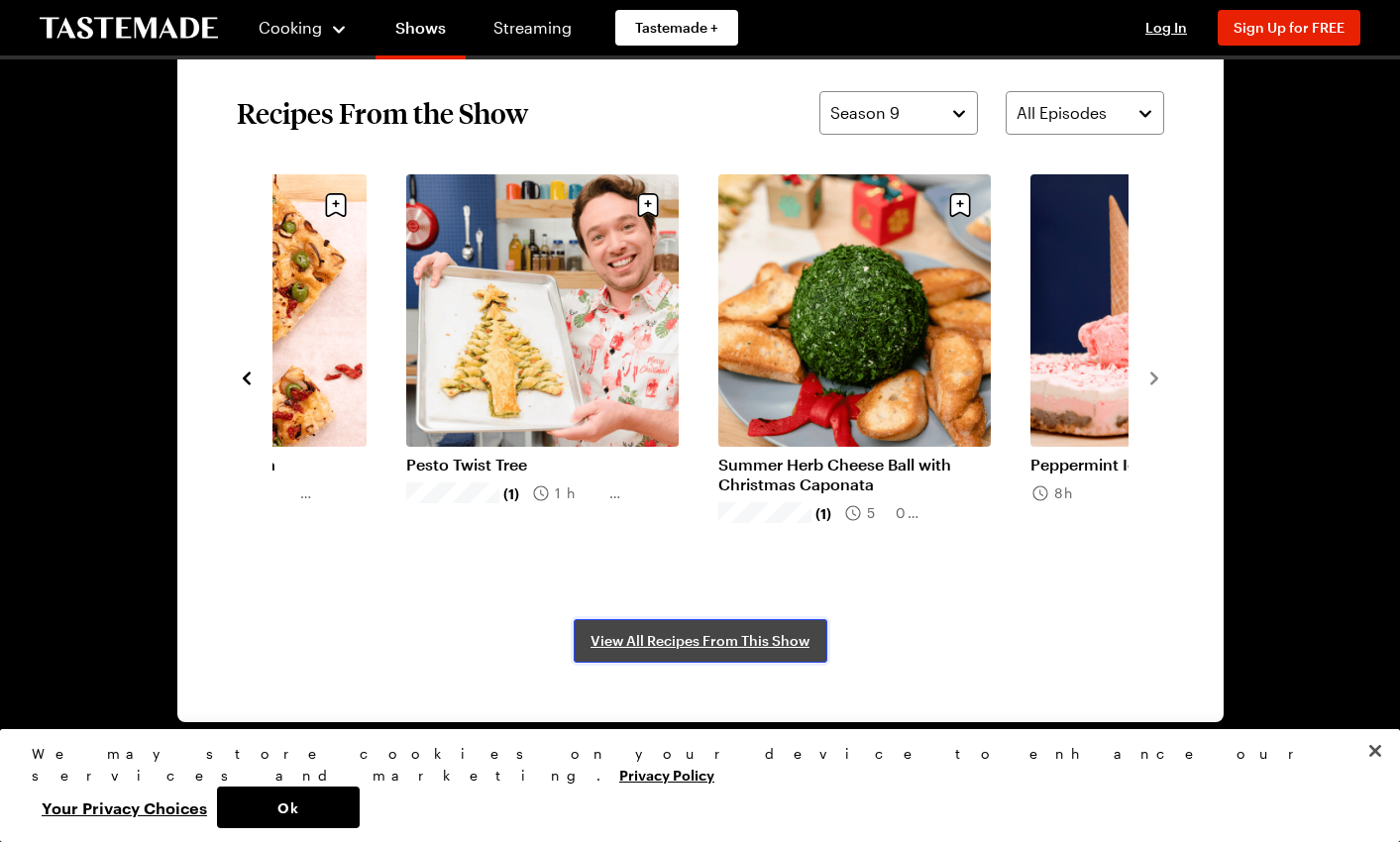 click on "View All Recipes From This Show" at bounding box center [700, 641] 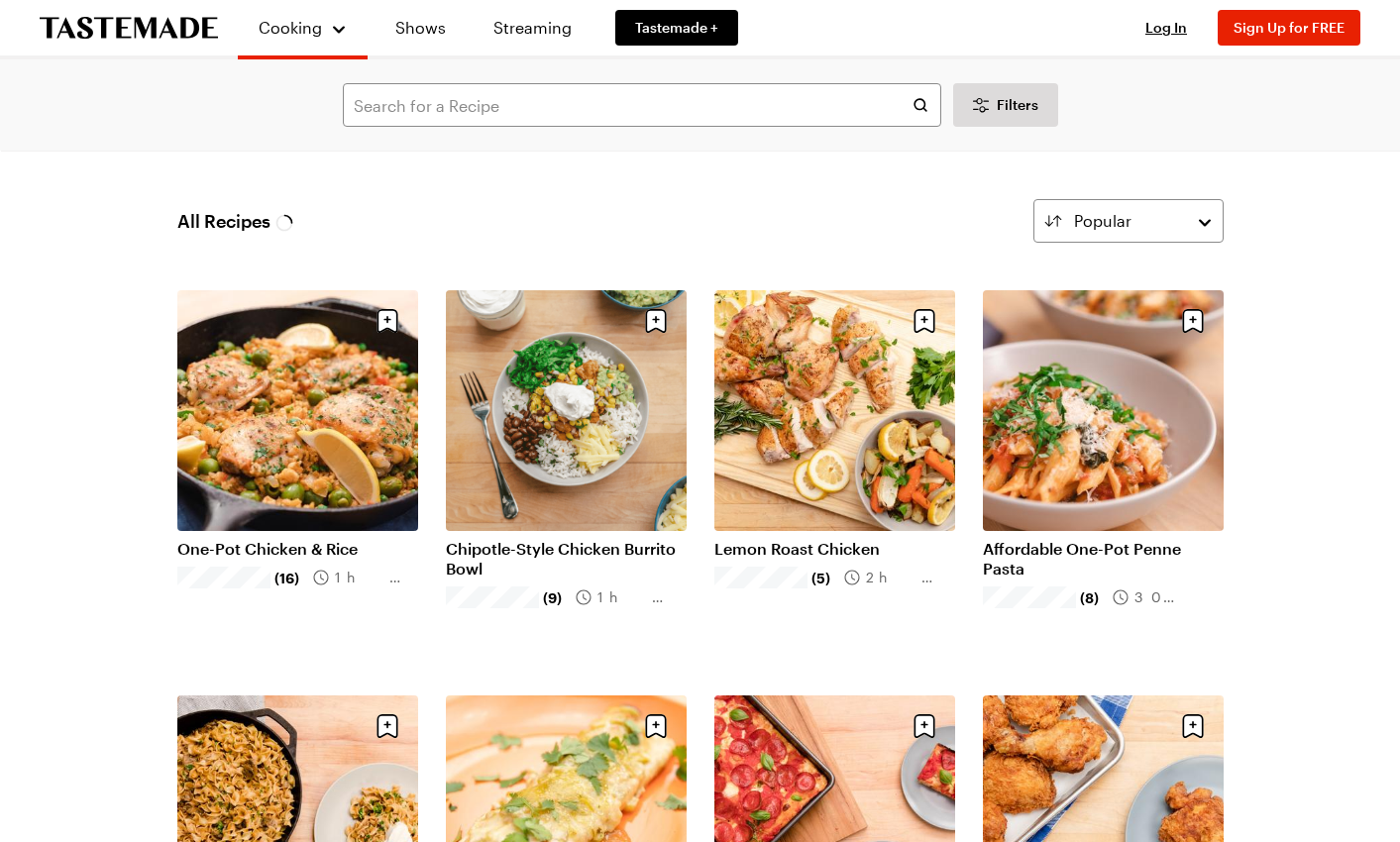 scroll, scrollTop: 0, scrollLeft: 0, axis: both 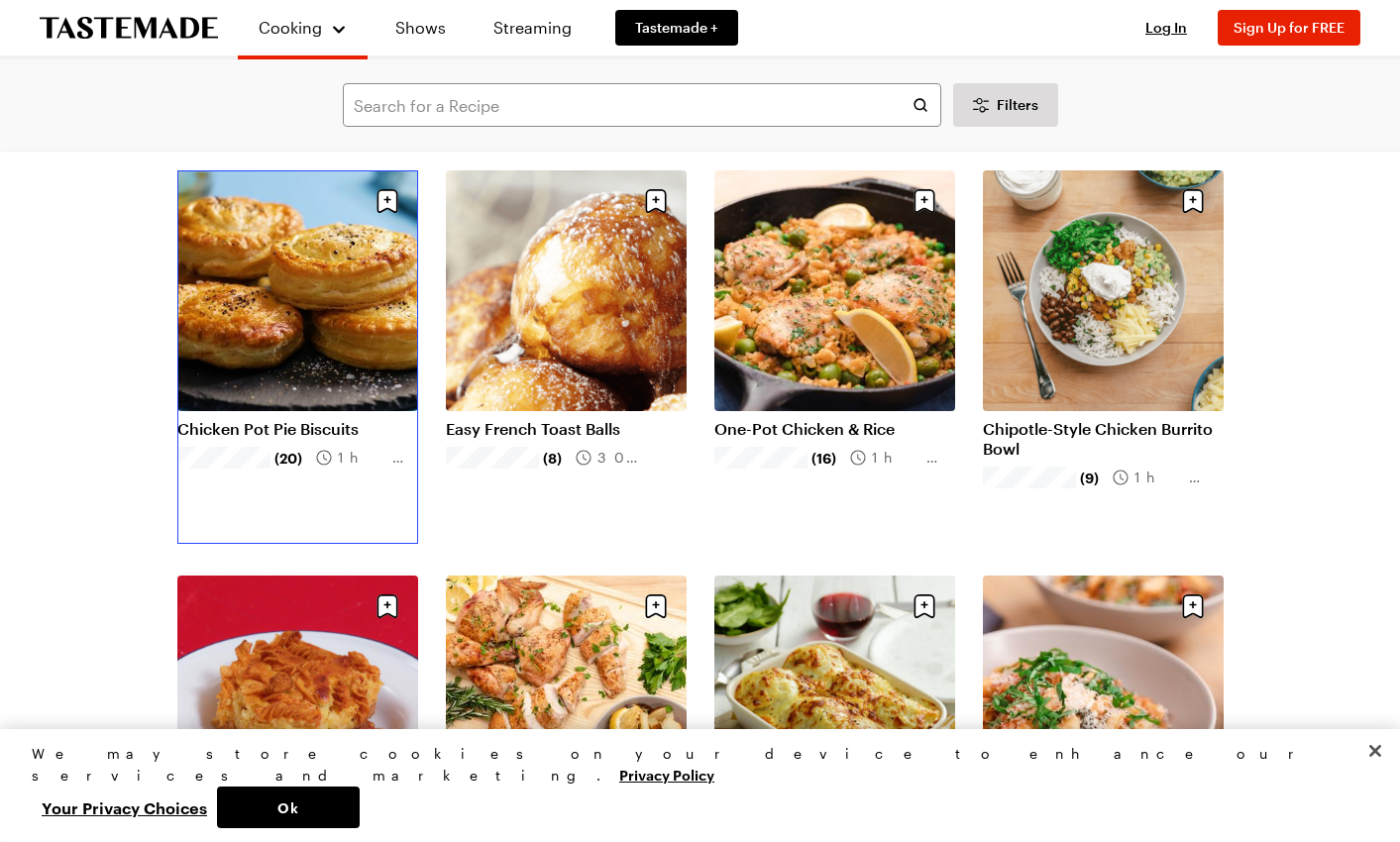 click on "Chicken Pot Pie Biscuits" at bounding box center [297, 429] 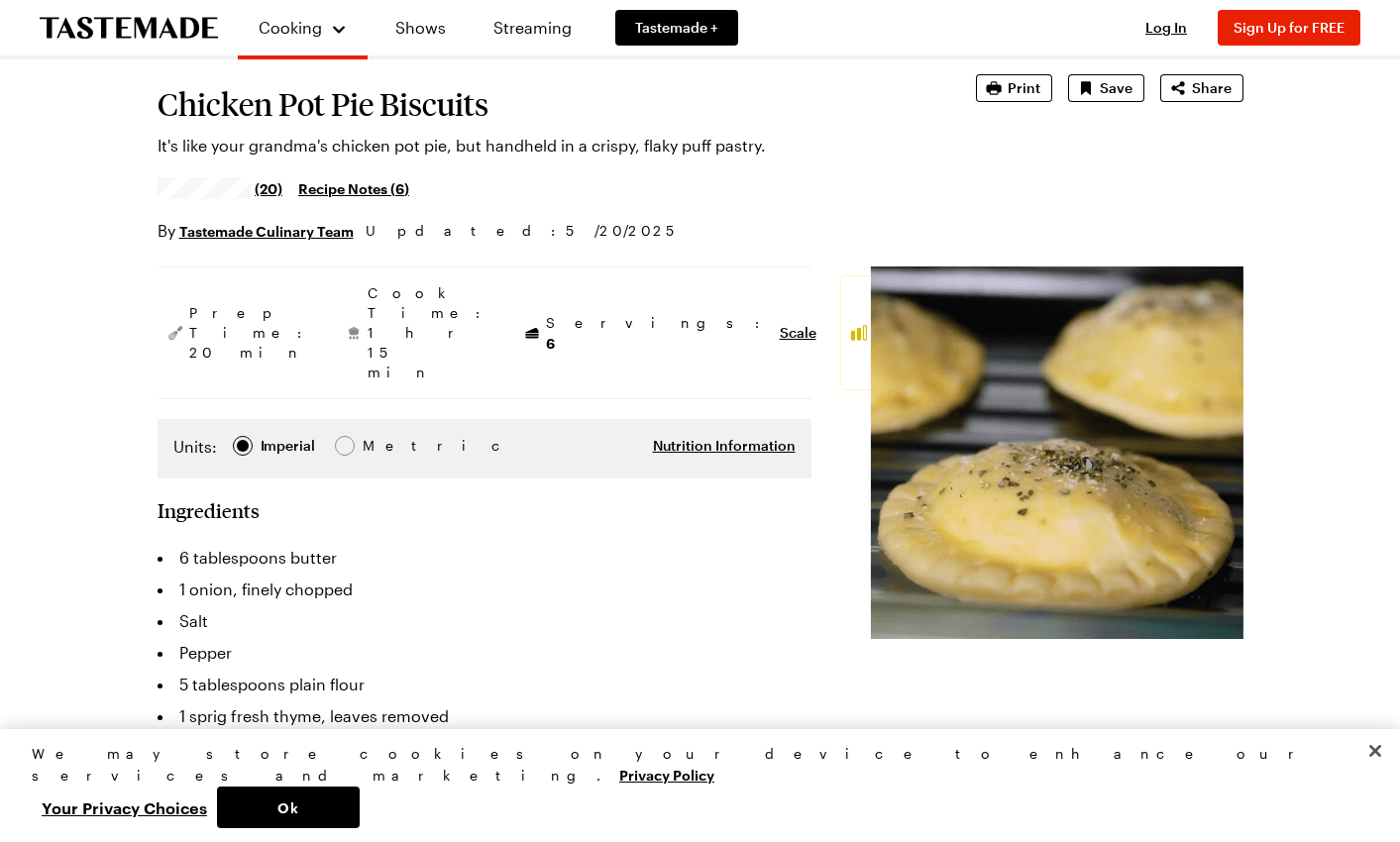 scroll, scrollTop: 0, scrollLeft: 0, axis: both 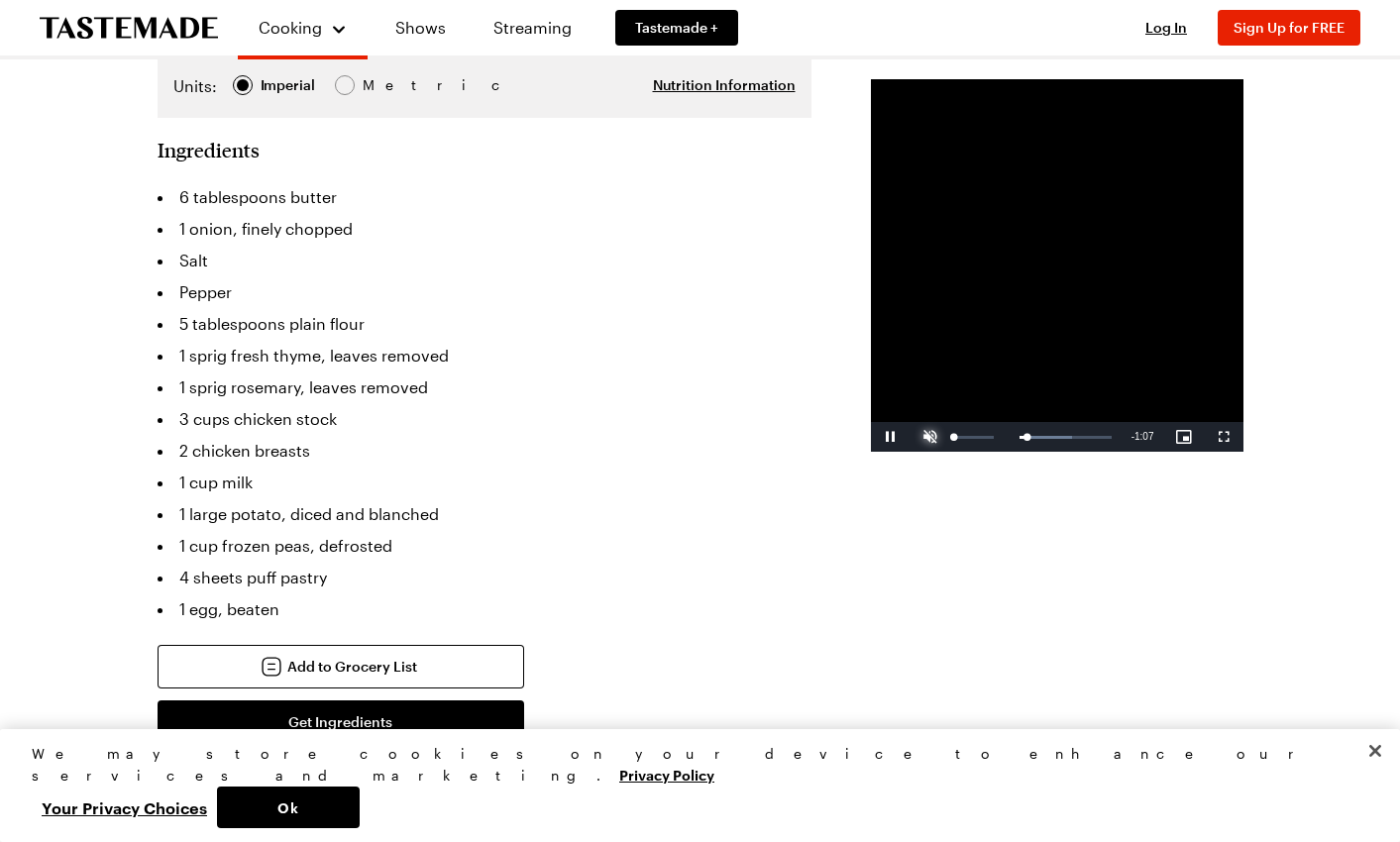 click at bounding box center [930, 437] 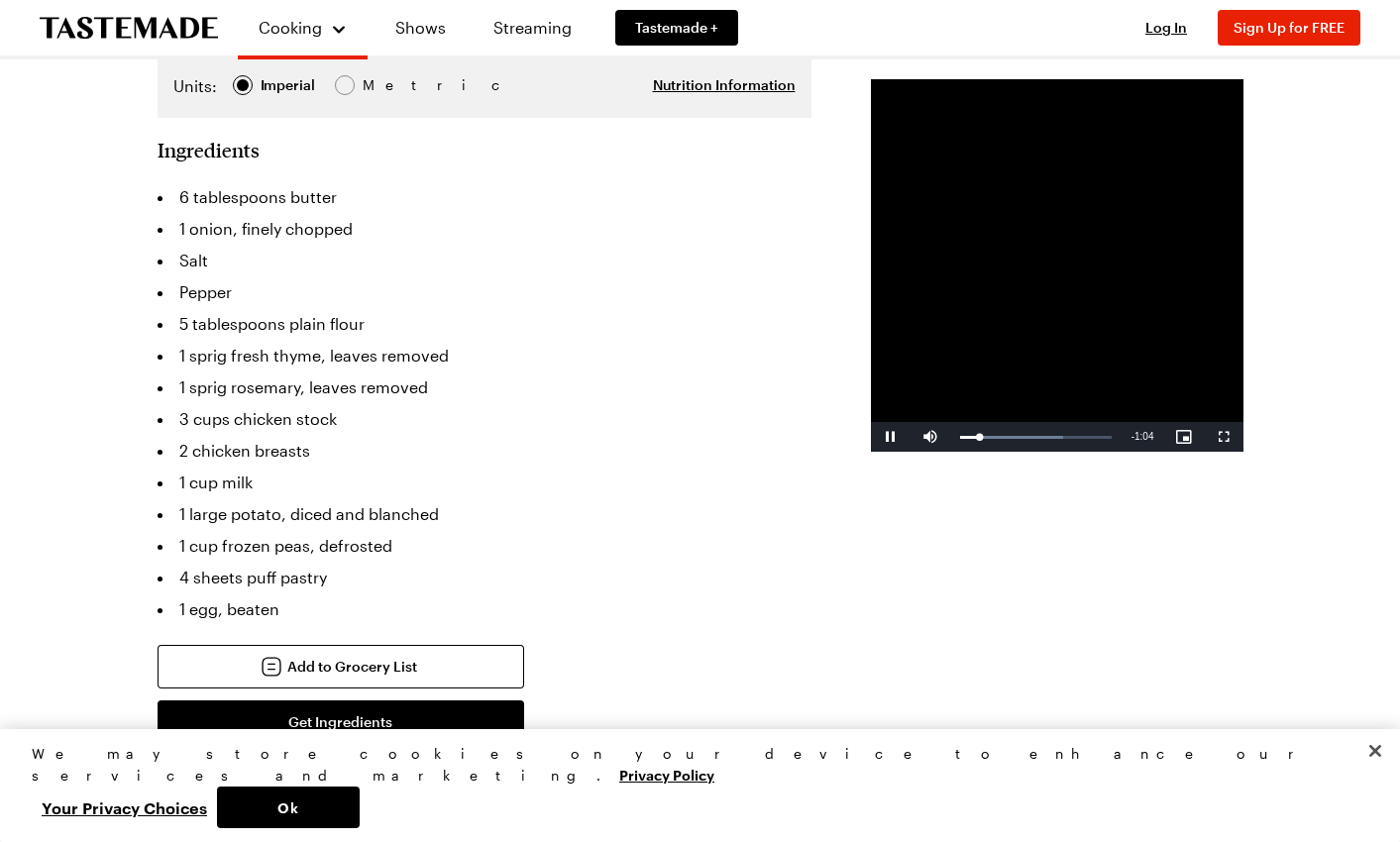 click at bounding box center (1057, 265) 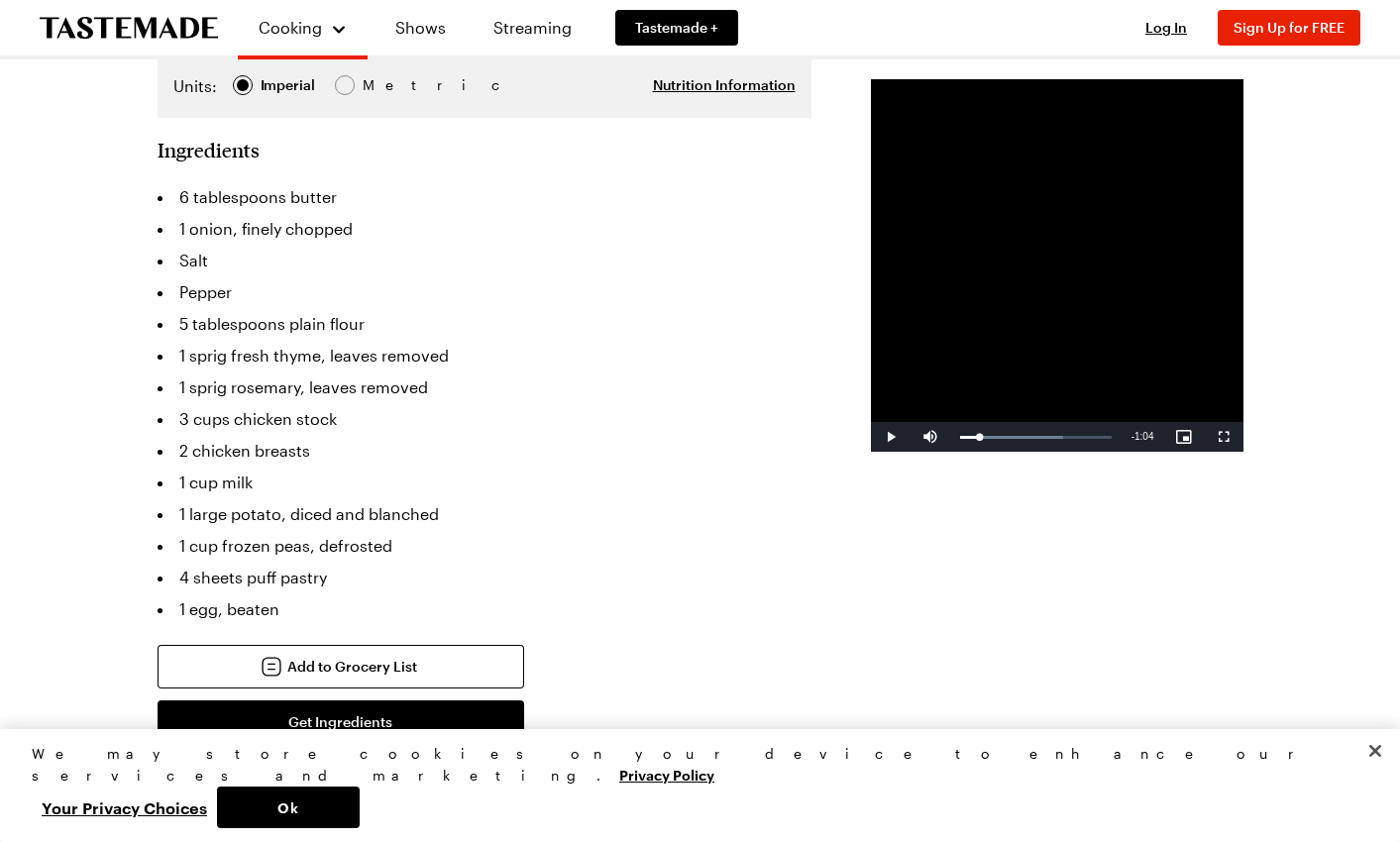 click at bounding box center [1057, 265] 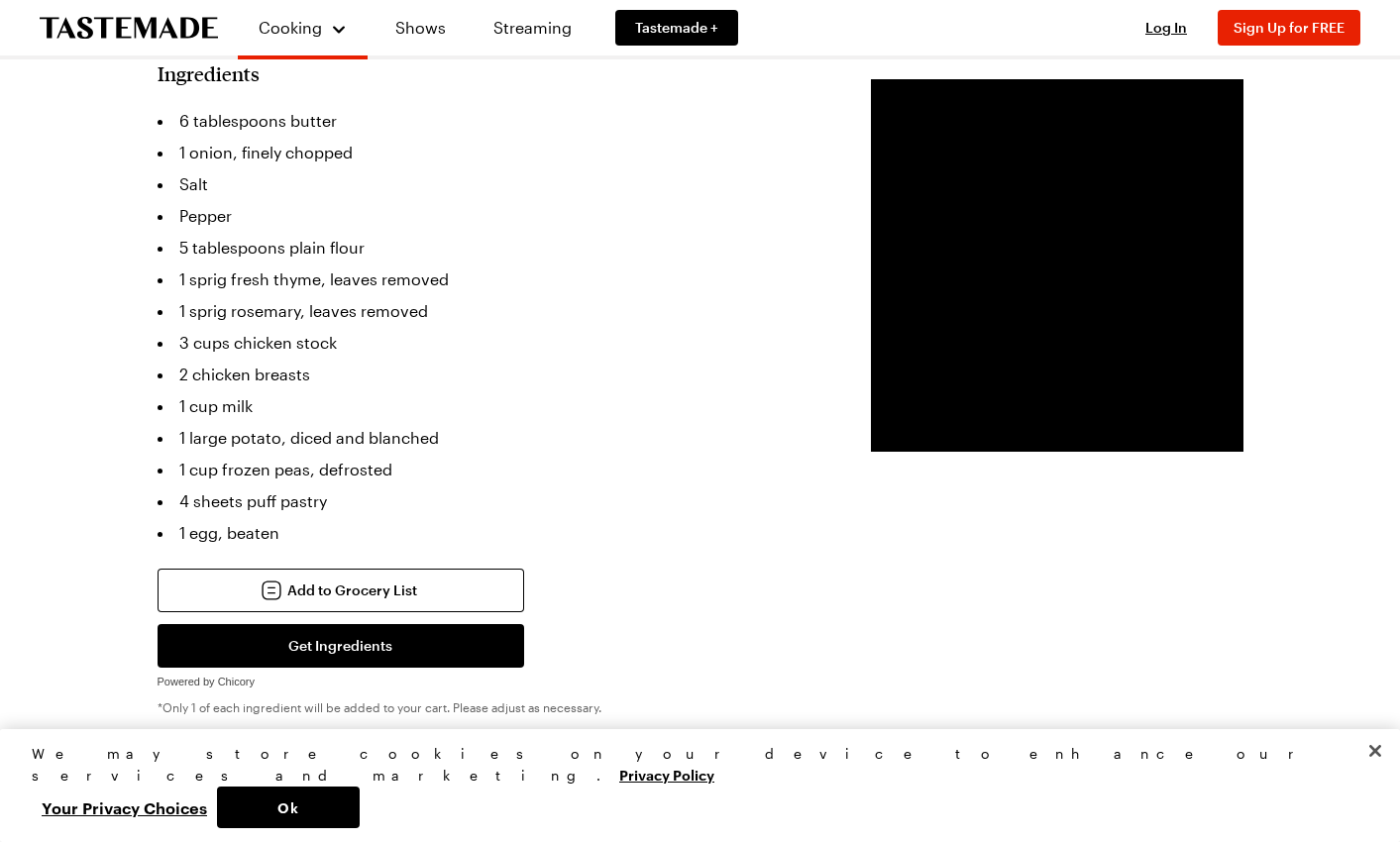 scroll, scrollTop: 568, scrollLeft: 0, axis: vertical 